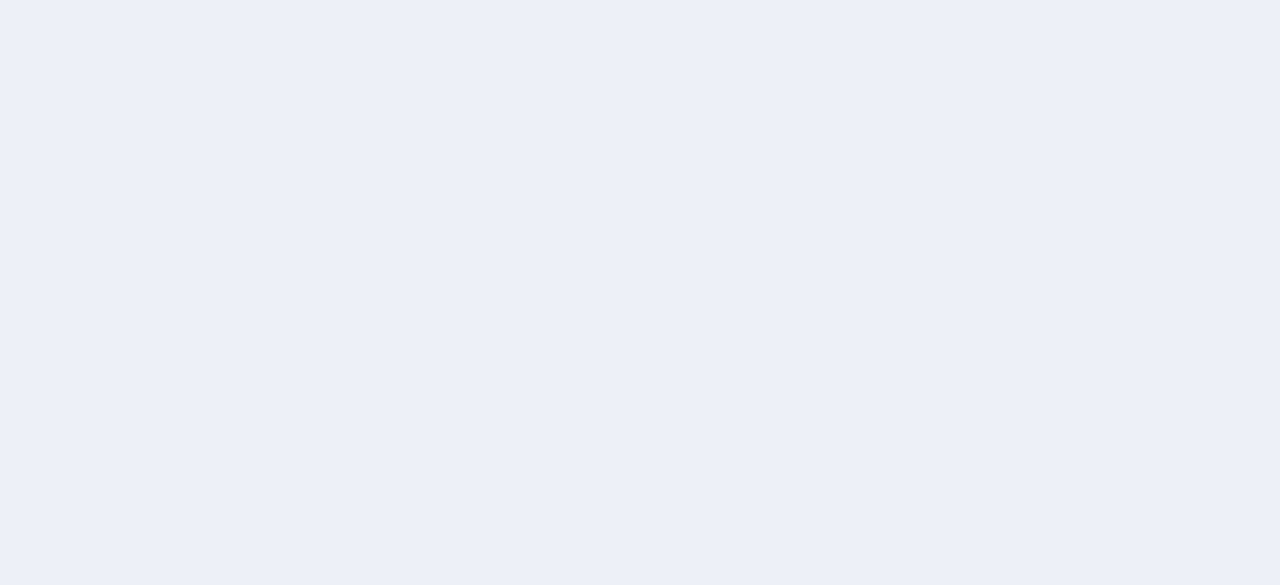 scroll, scrollTop: 0, scrollLeft: 0, axis: both 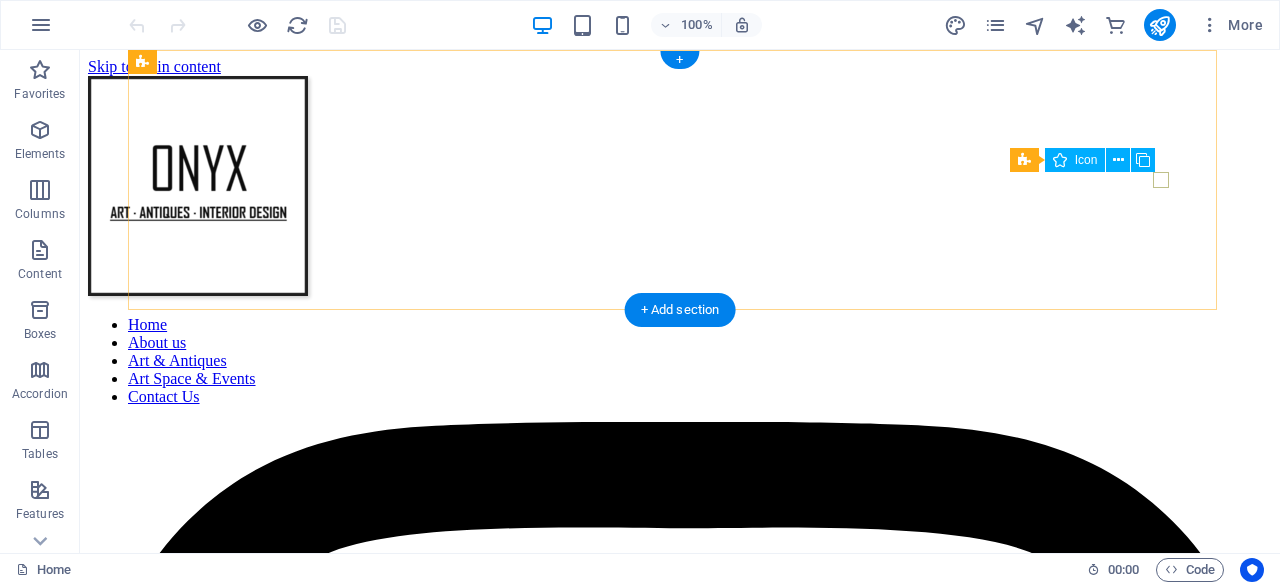 click at bounding box center (680, 1016) 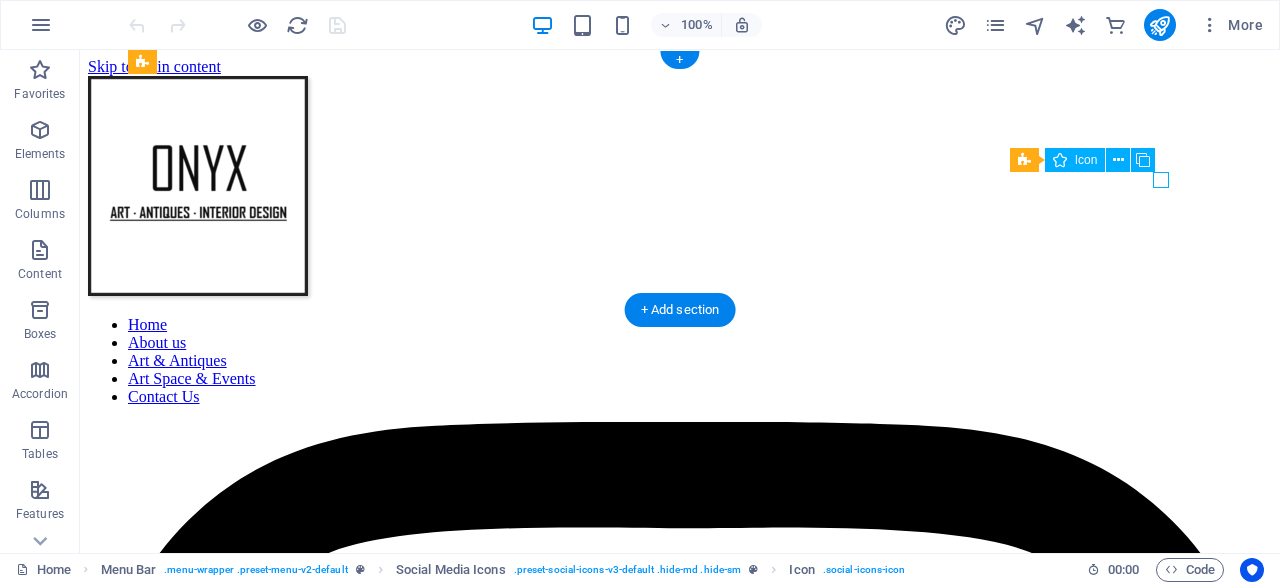 click at bounding box center (680, 1016) 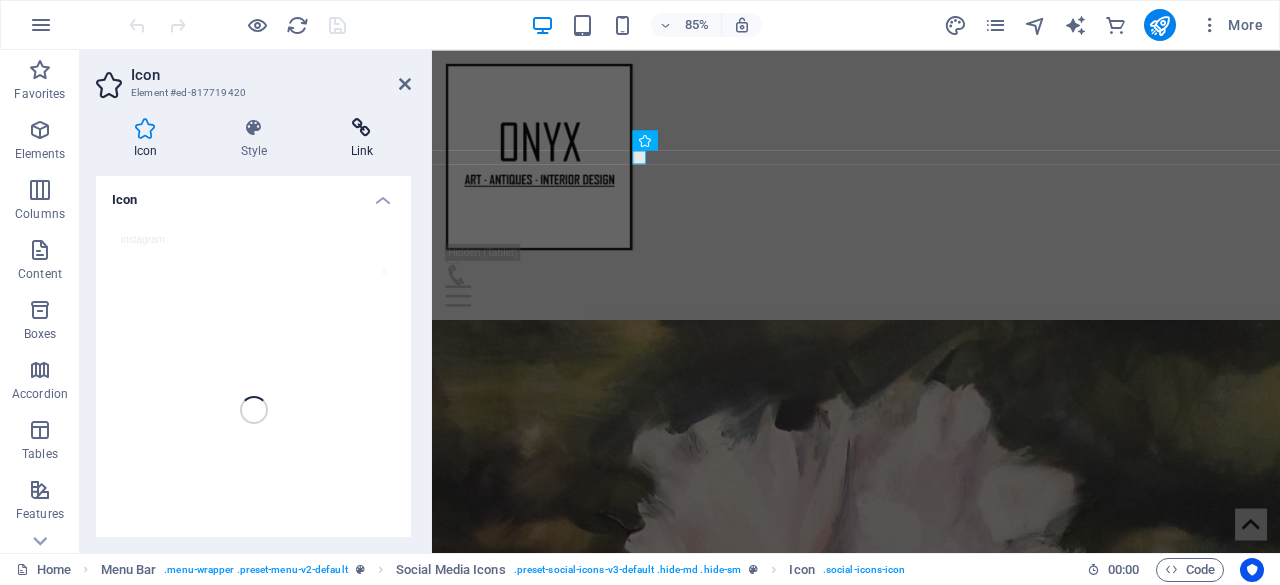 click at bounding box center (362, 128) 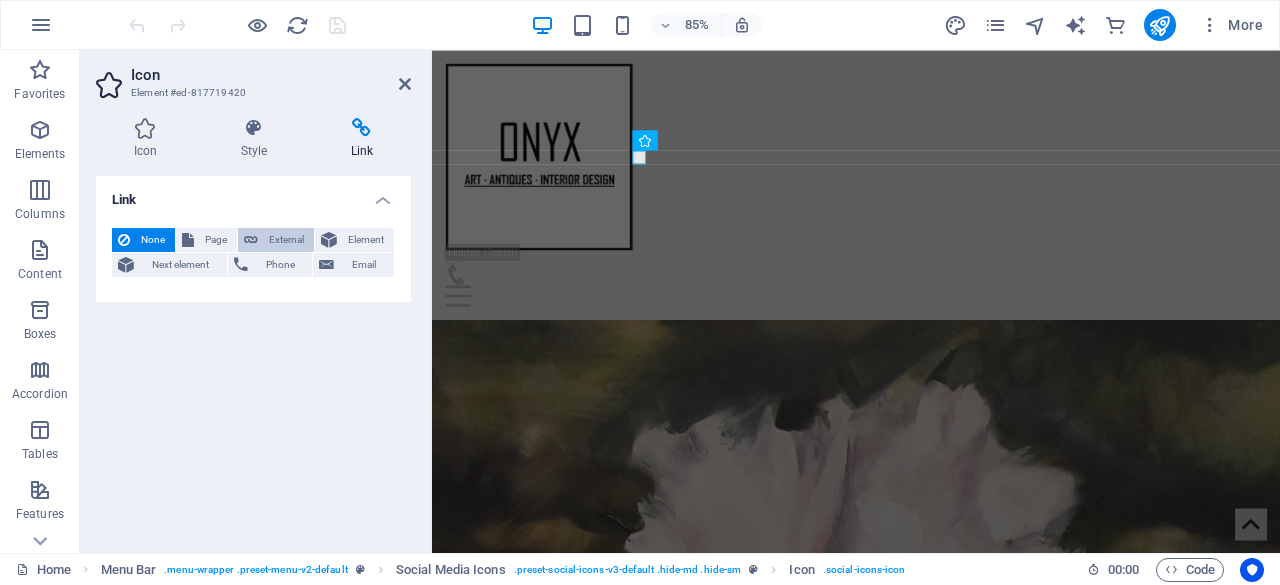 click on "External" at bounding box center (286, 240) 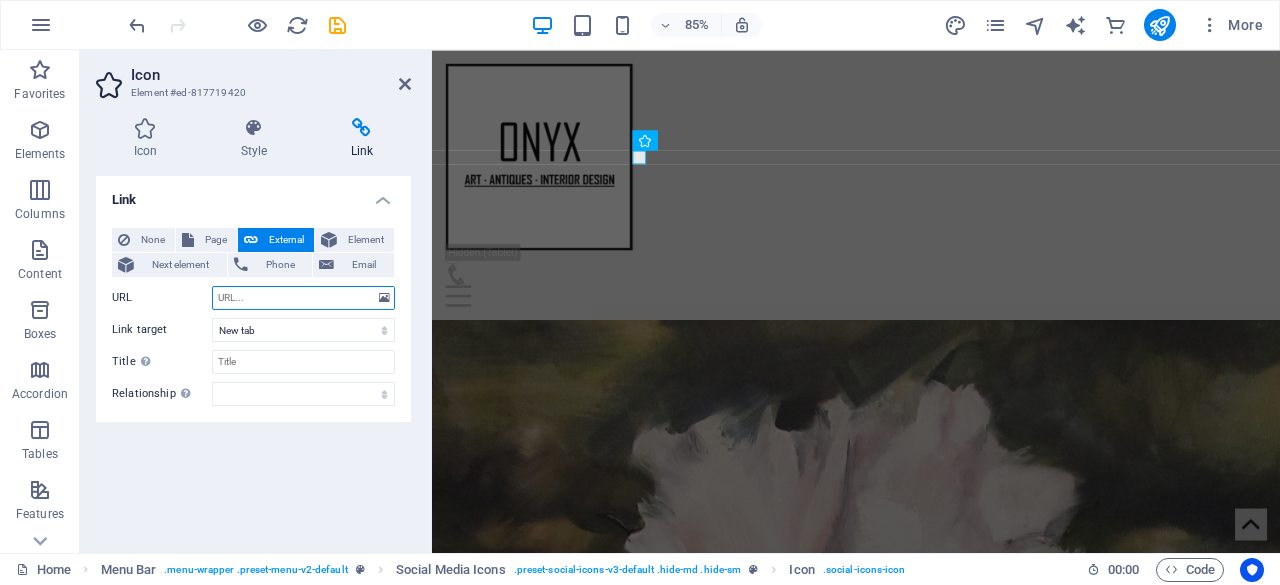 paste on "https://www.instagram.com/onyx_parkhurst/" 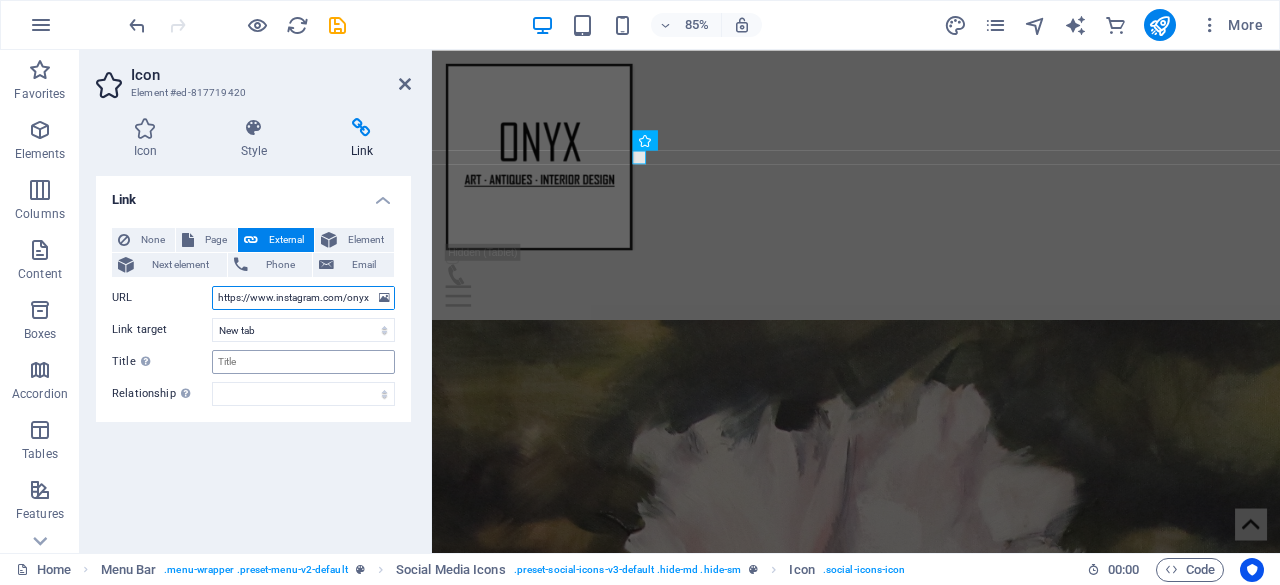scroll, scrollTop: 0, scrollLeft: 48, axis: horizontal 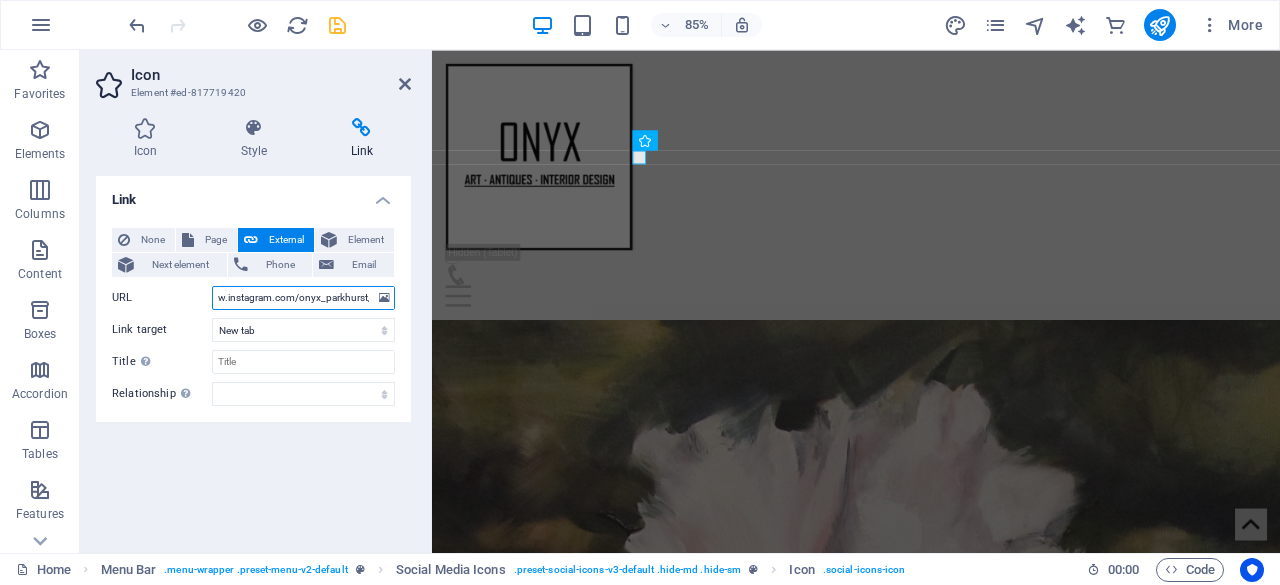 type on "https://www.instagram.com/onyx_parkhurst/" 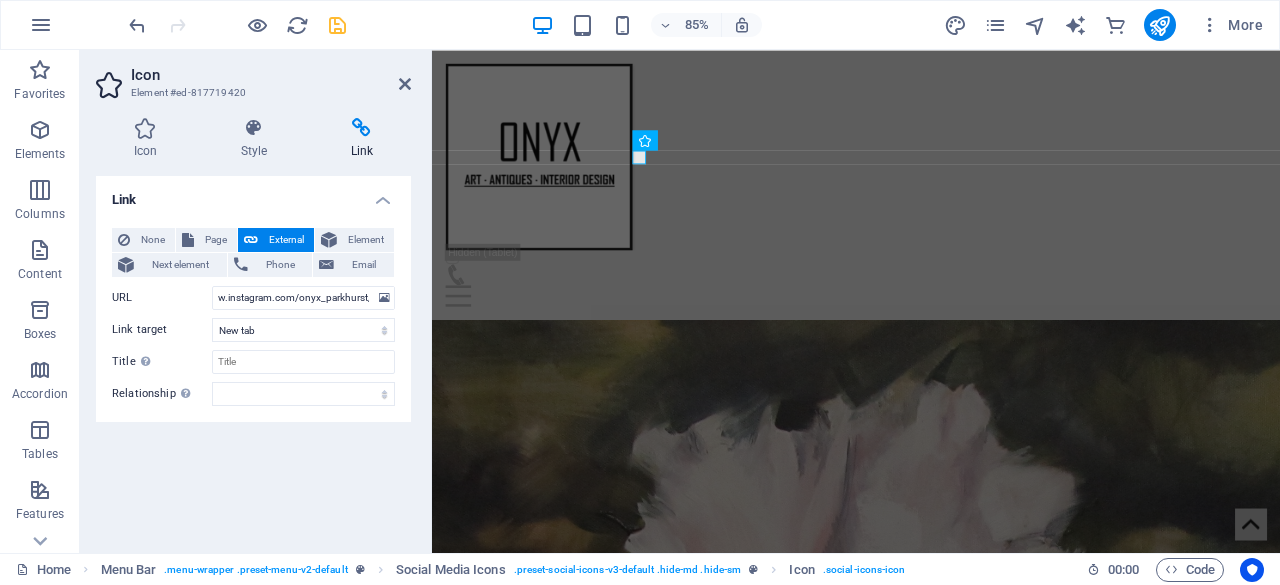 scroll, scrollTop: 0, scrollLeft: 0, axis: both 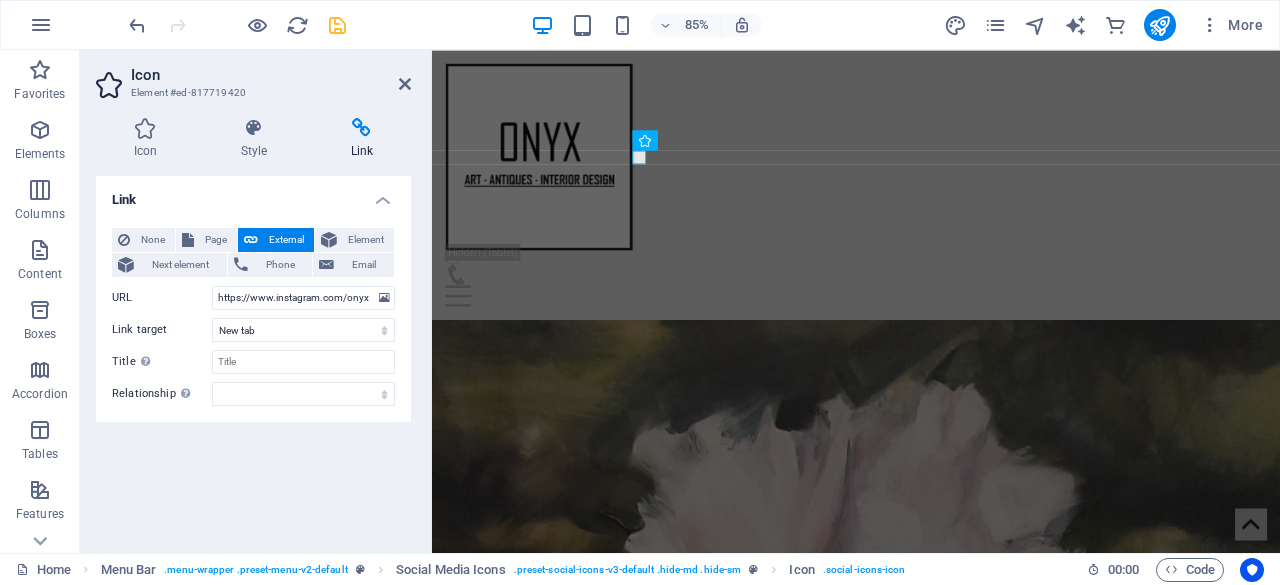 click at bounding box center (337, 25) 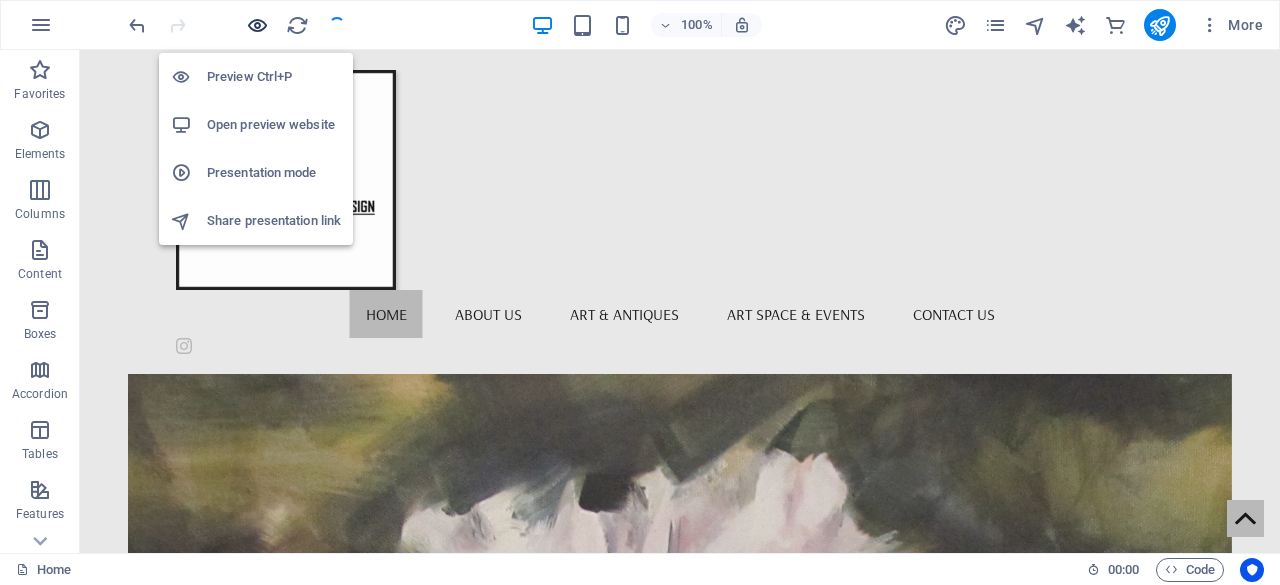 click at bounding box center (257, 25) 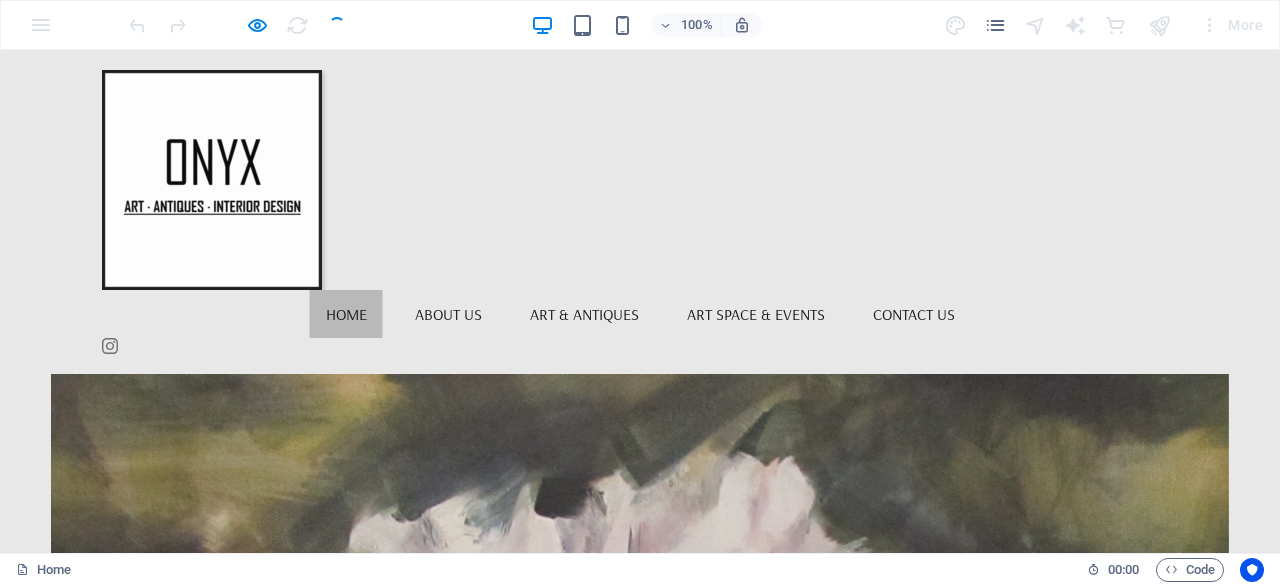 click 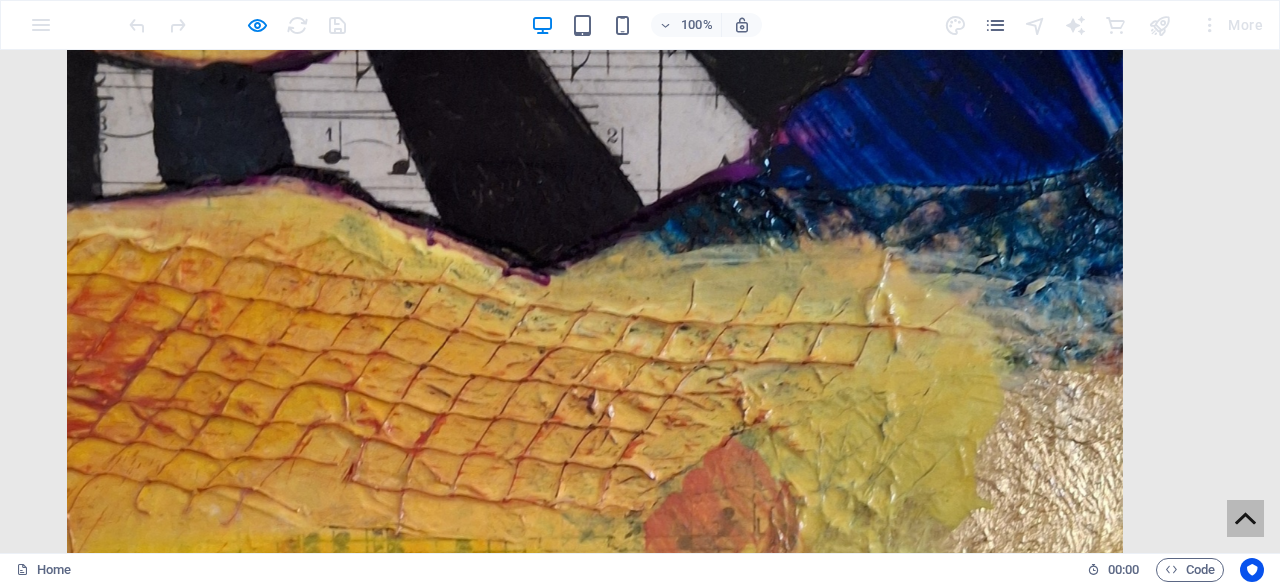 scroll, scrollTop: 3994, scrollLeft: 0, axis: vertical 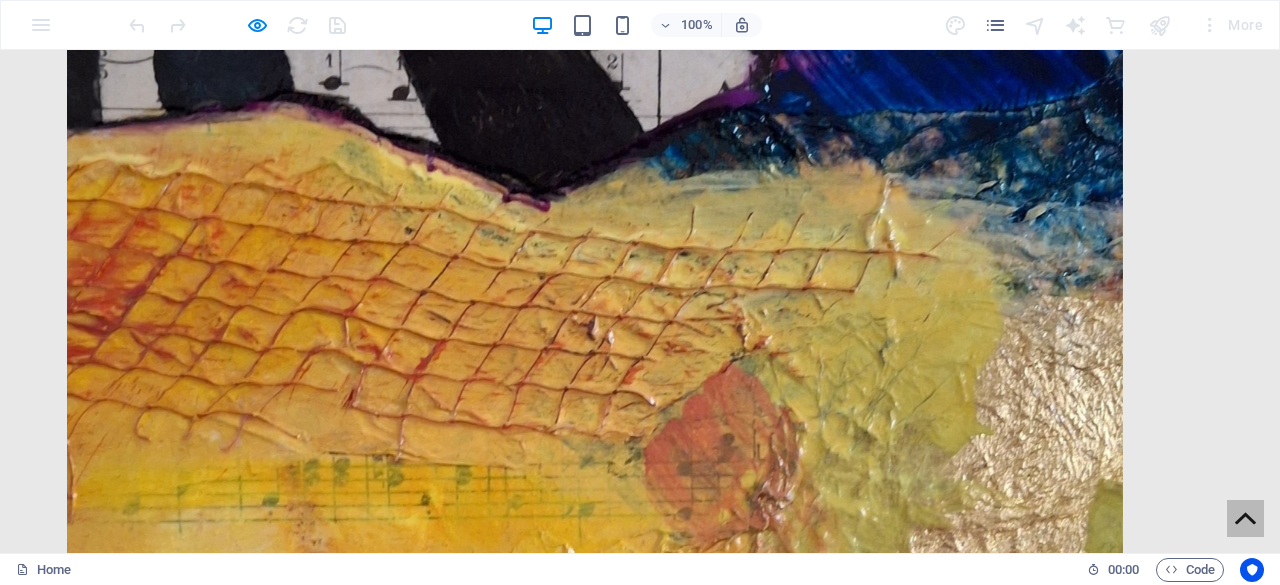 click 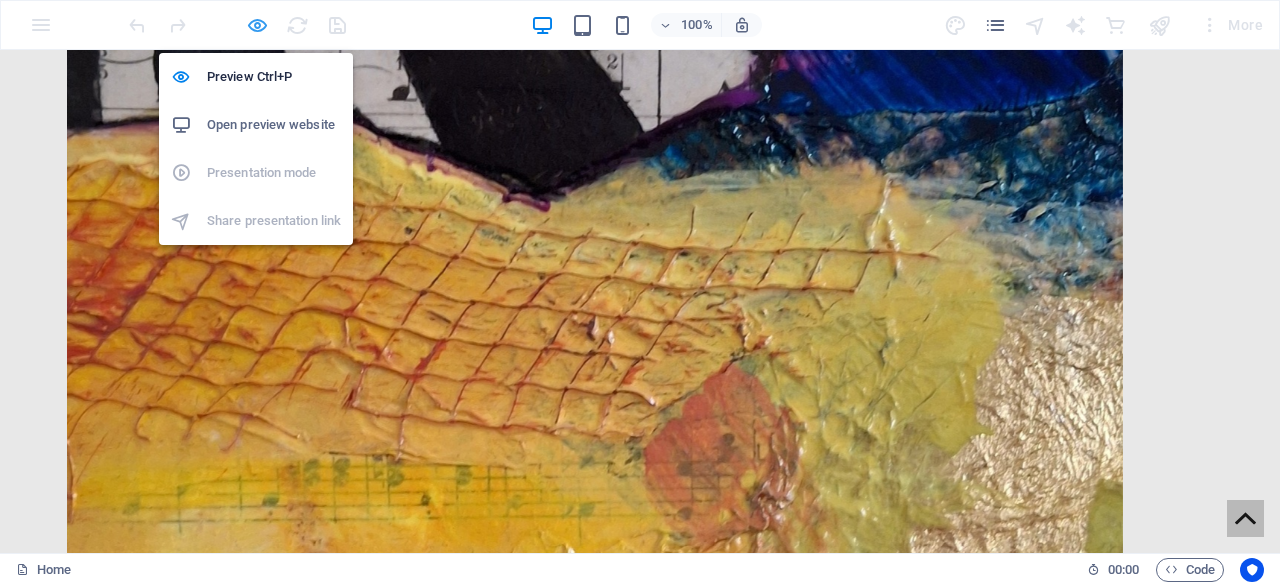 click at bounding box center (257, 25) 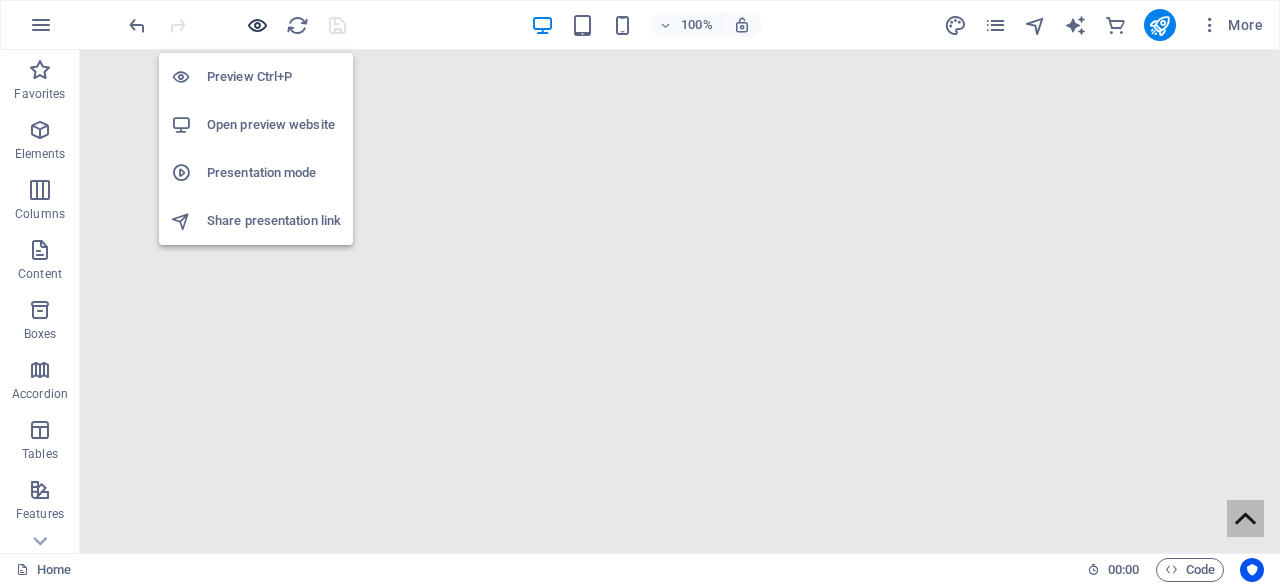 click at bounding box center (257, 25) 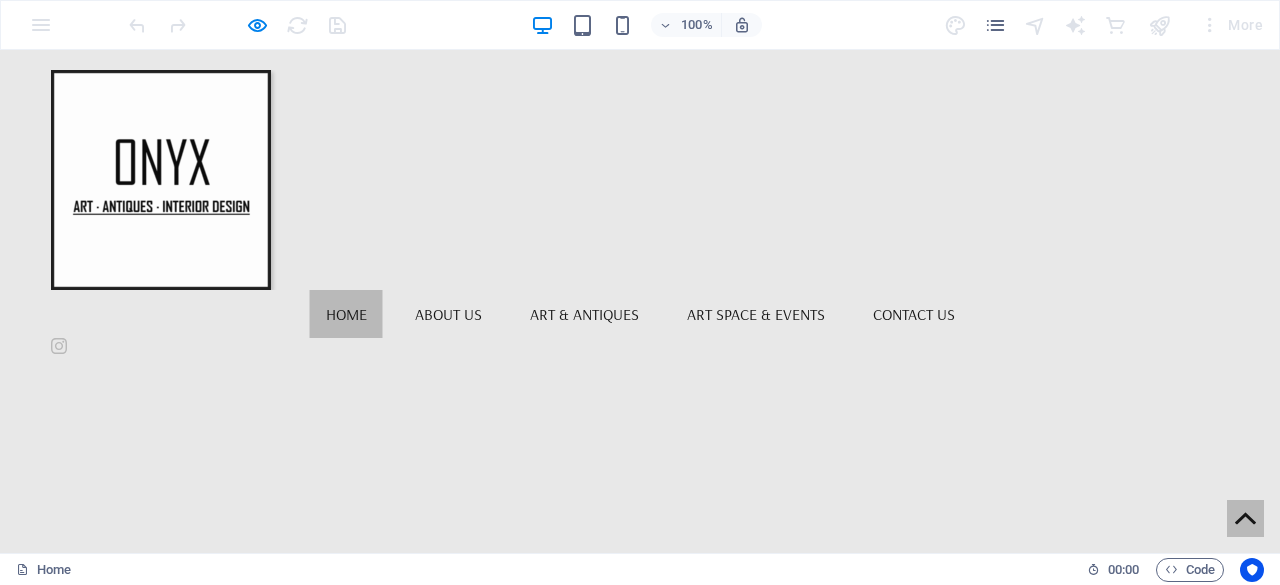 scroll, scrollTop: 3794, scrollLeft: 0, axis: vertical 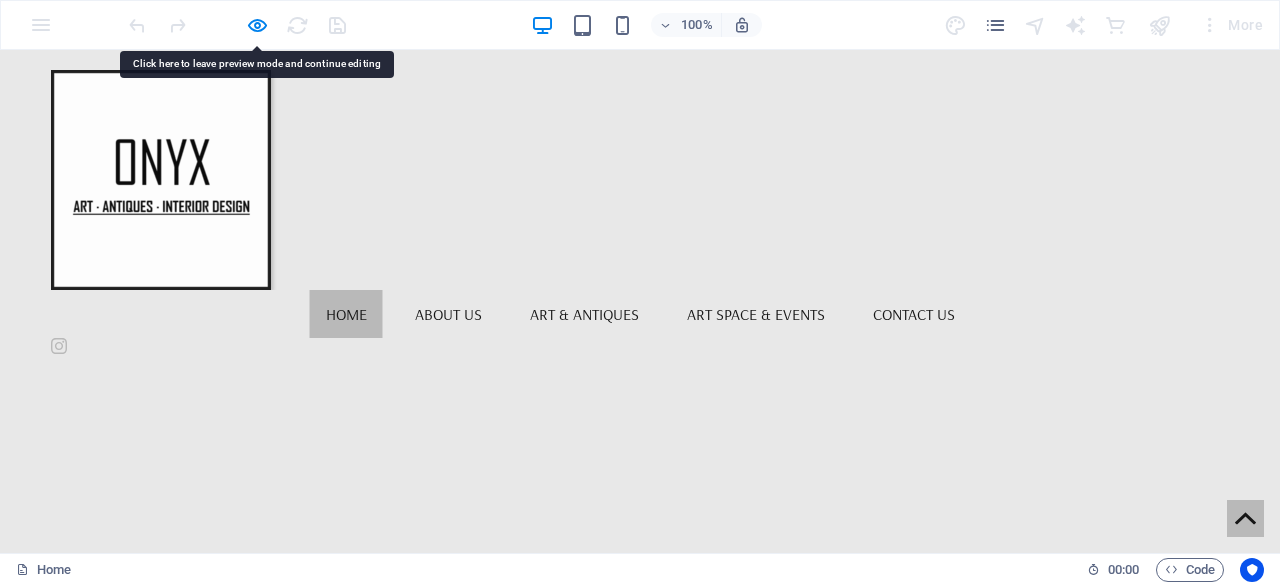 click 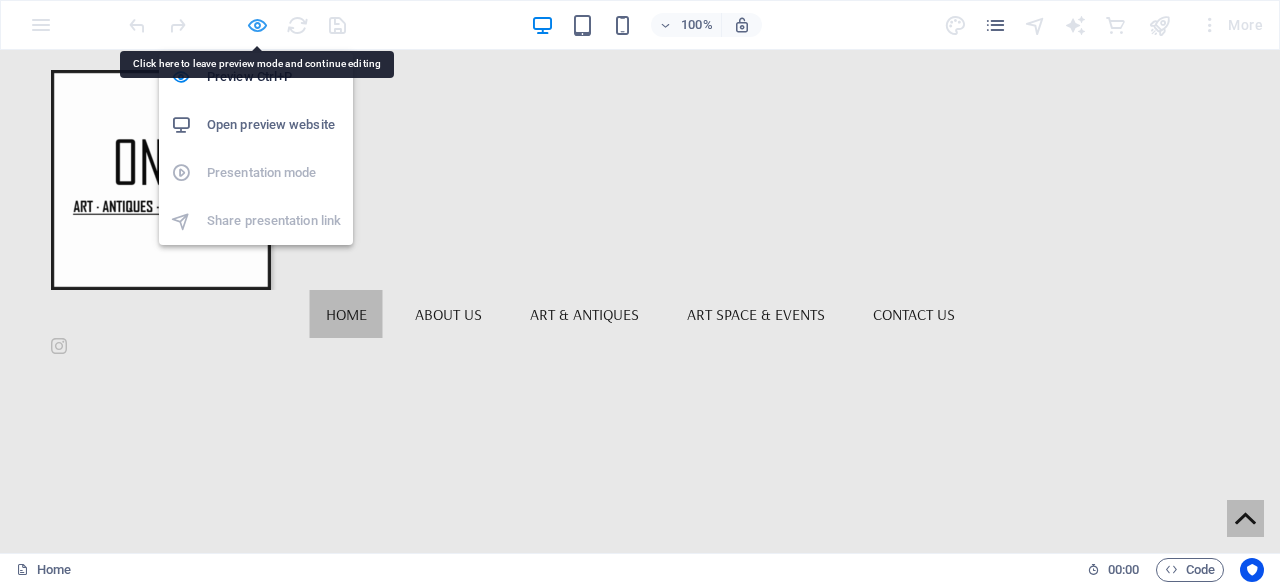 click at bounding box center (257, 25) 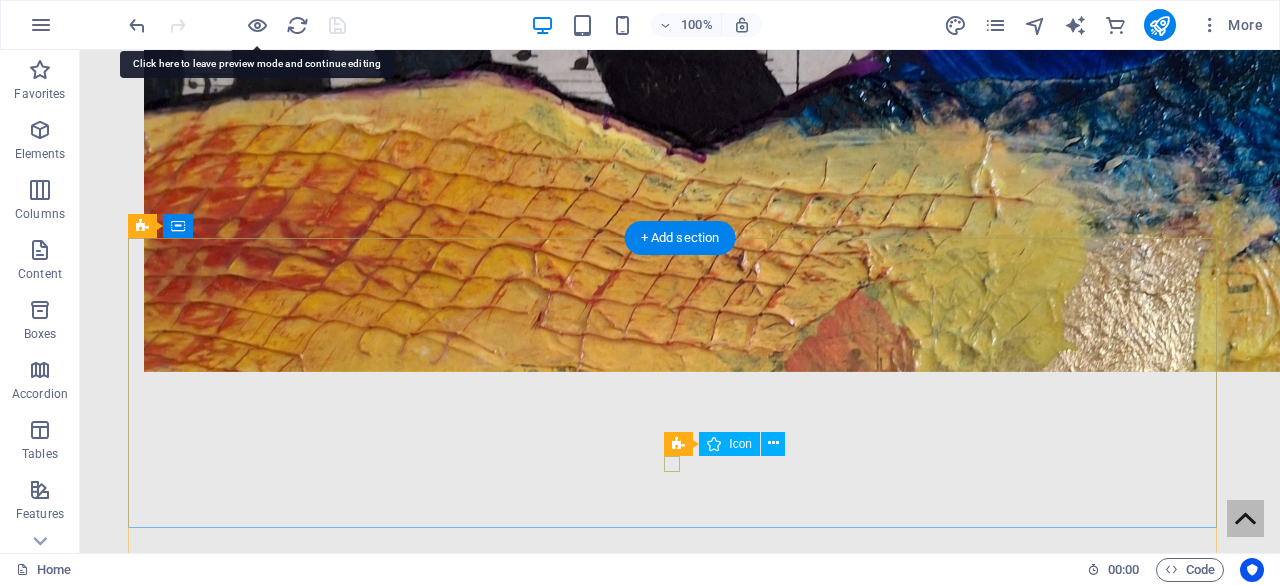 click at bounding box center [672, 4668] 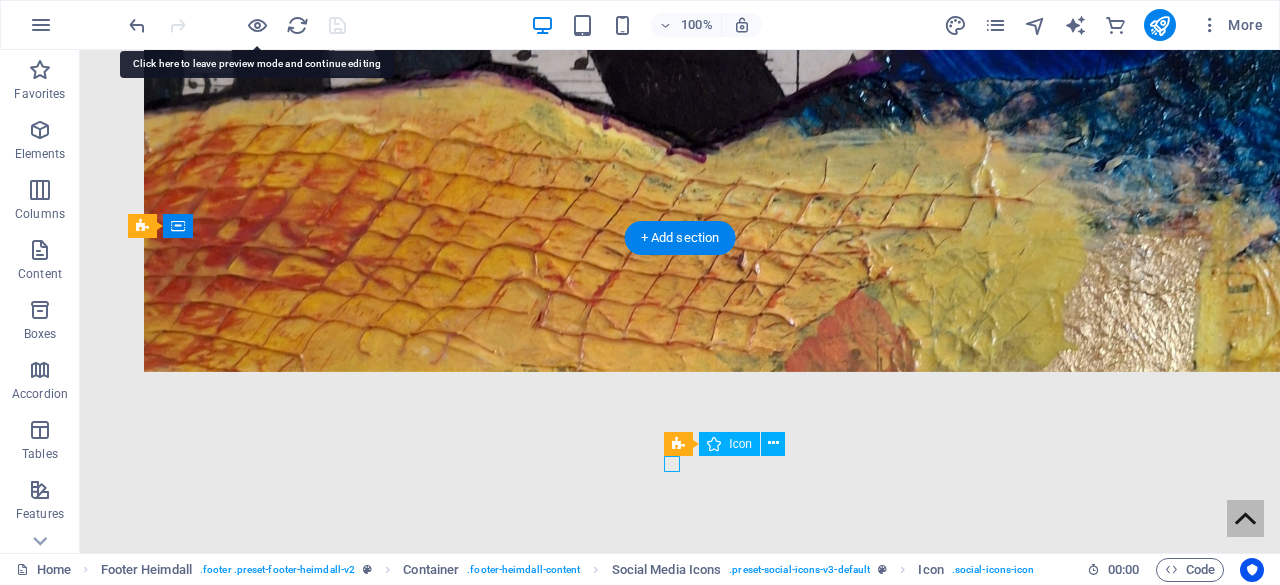 click at bounding box center (672, 4668) 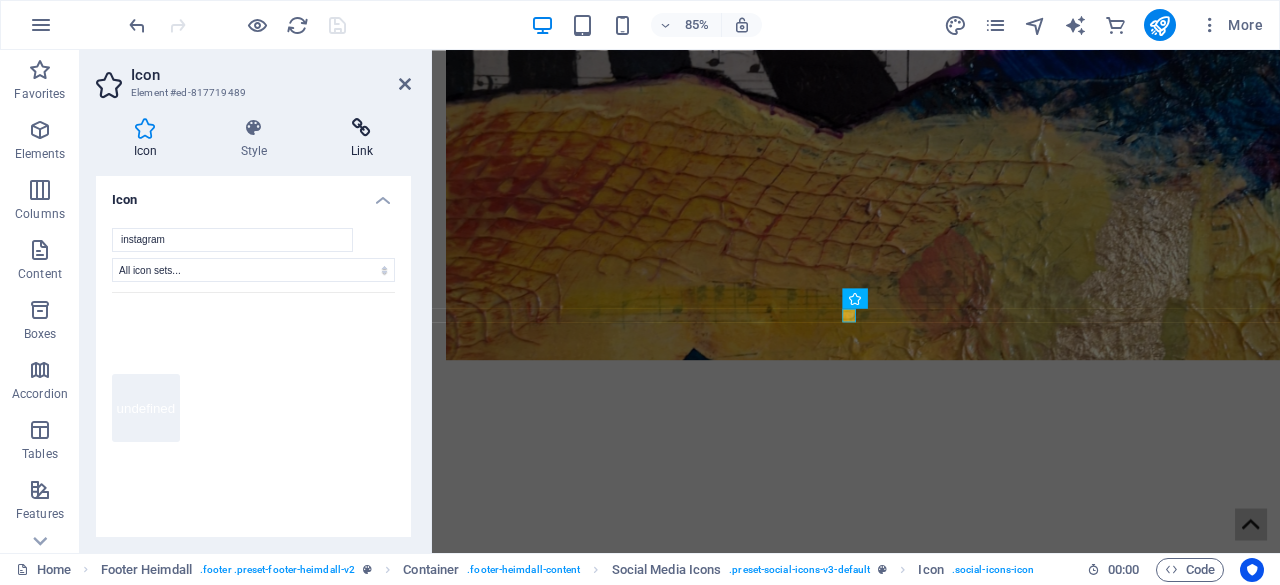 click at bounding box center [362, 128] 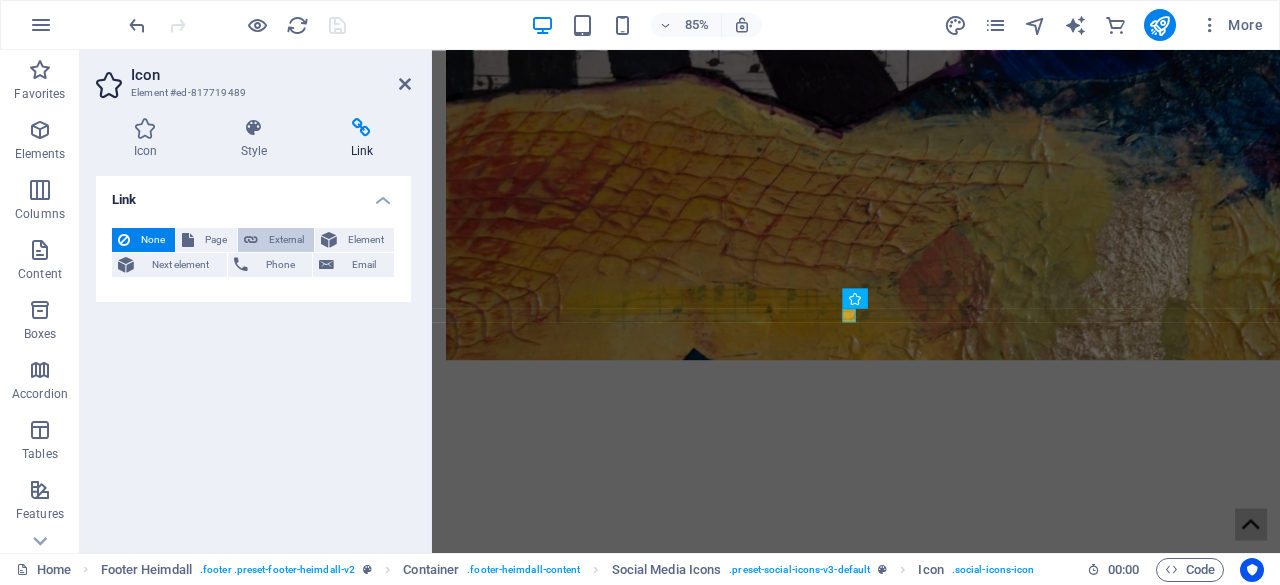 click on "External" at bounding box center [286, 240] 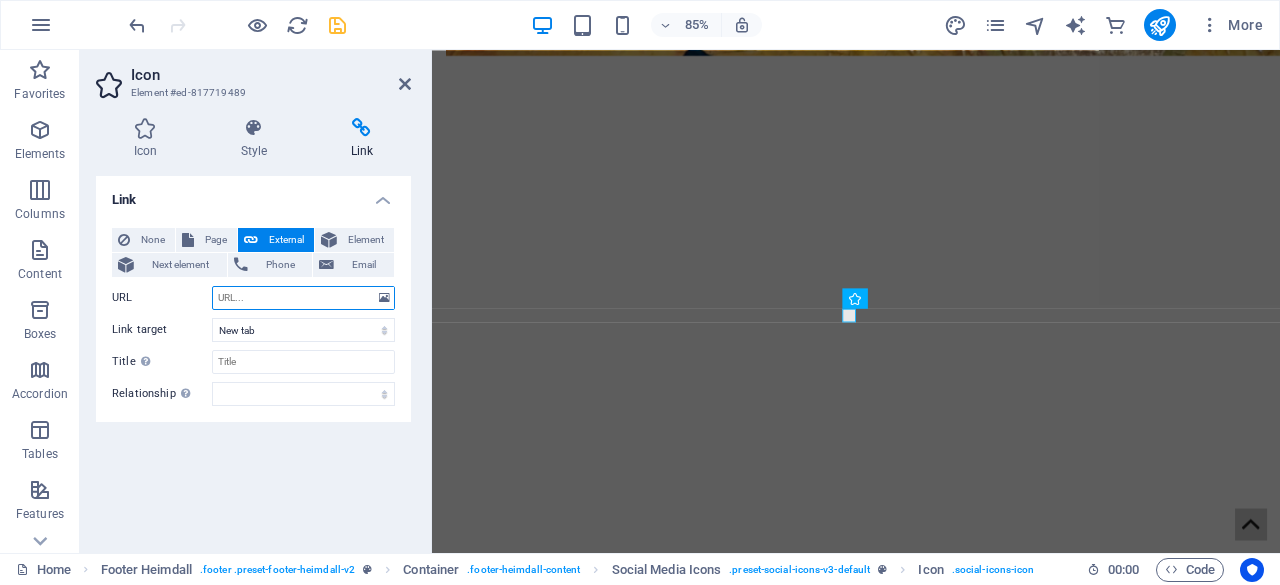 paste on "https://www.instagram.com/onyx_parkhurst/" 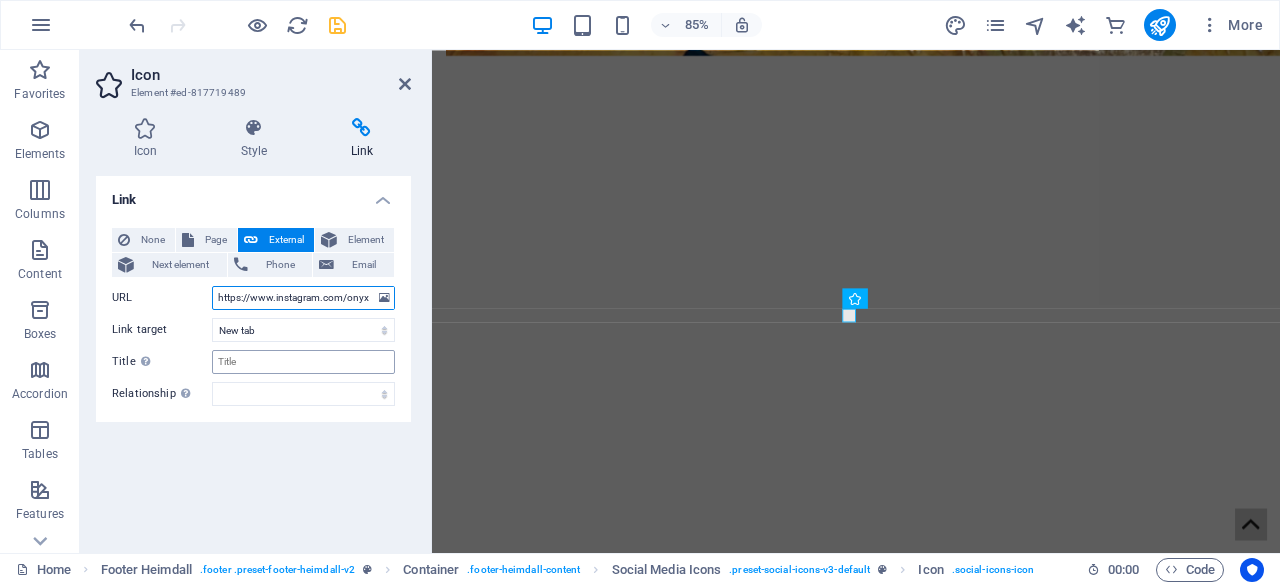 scroll, scrollTop: 0, scrollLeft: 48, axis: horizontal 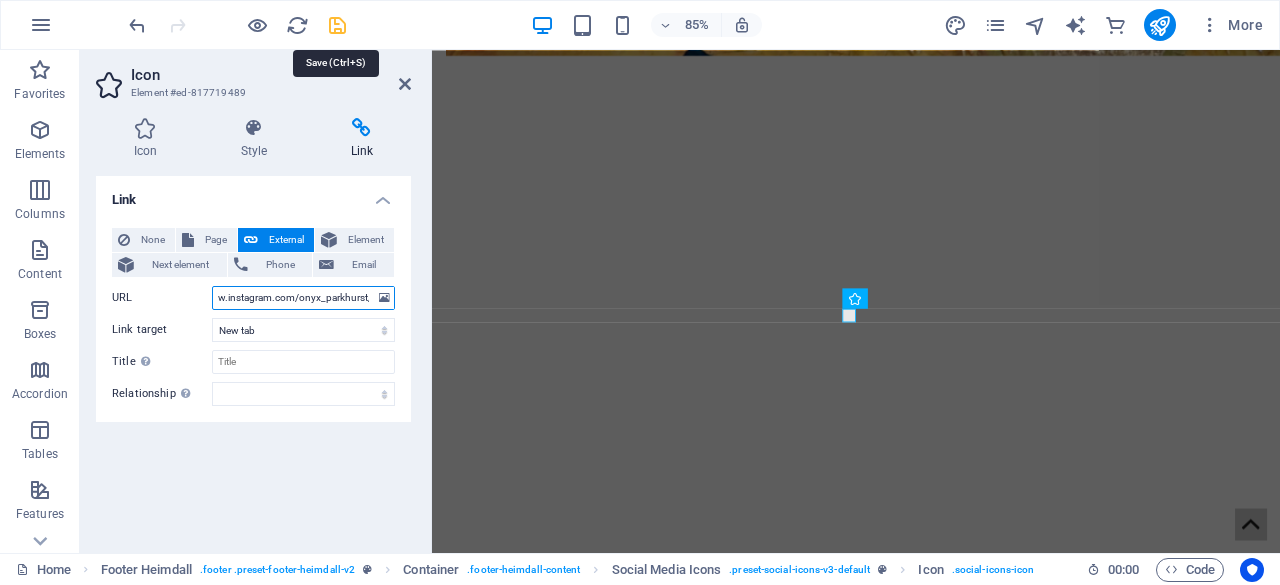type on "https://www.instagram.com/onyx_parkhurst/" 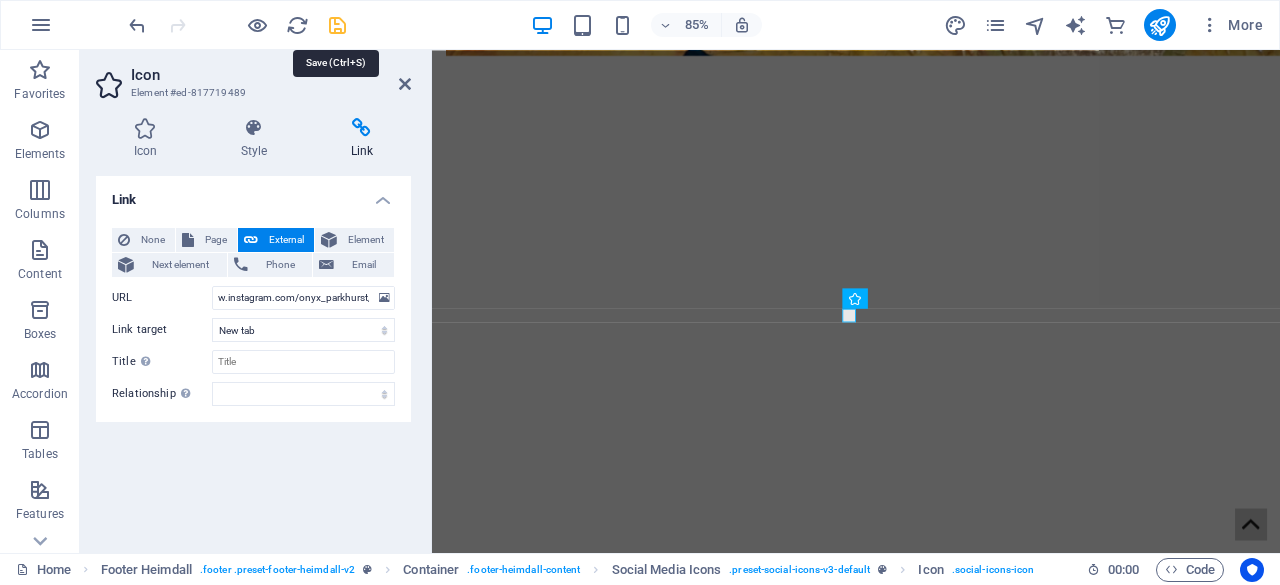 click at bounding box center [337, 25] 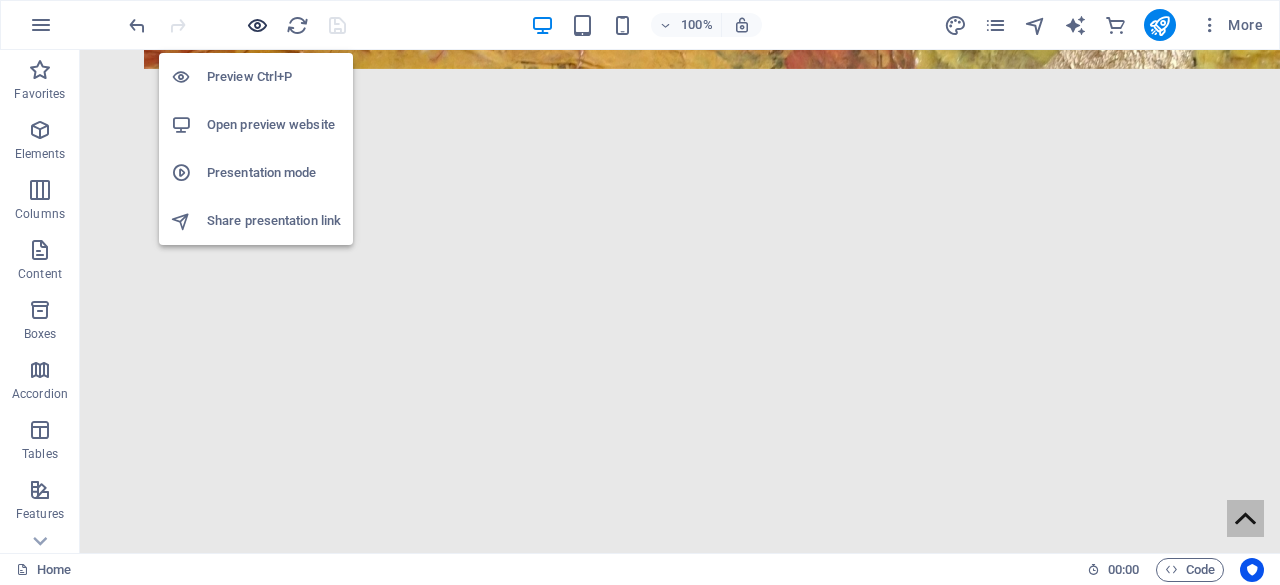 click at bounding box center [257, 25] 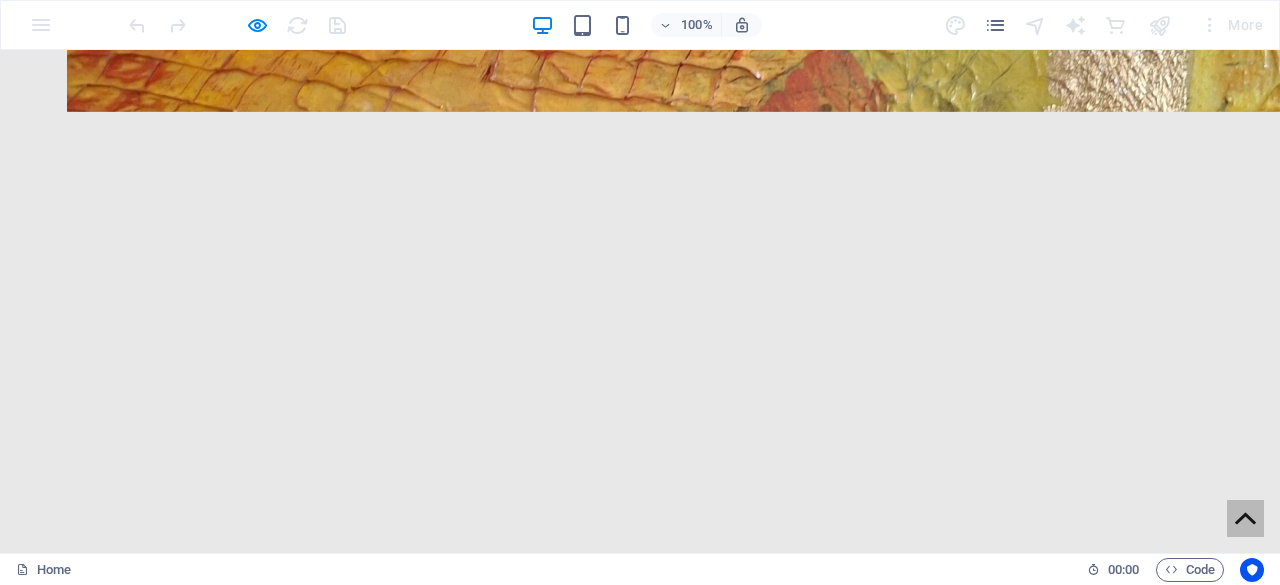 click 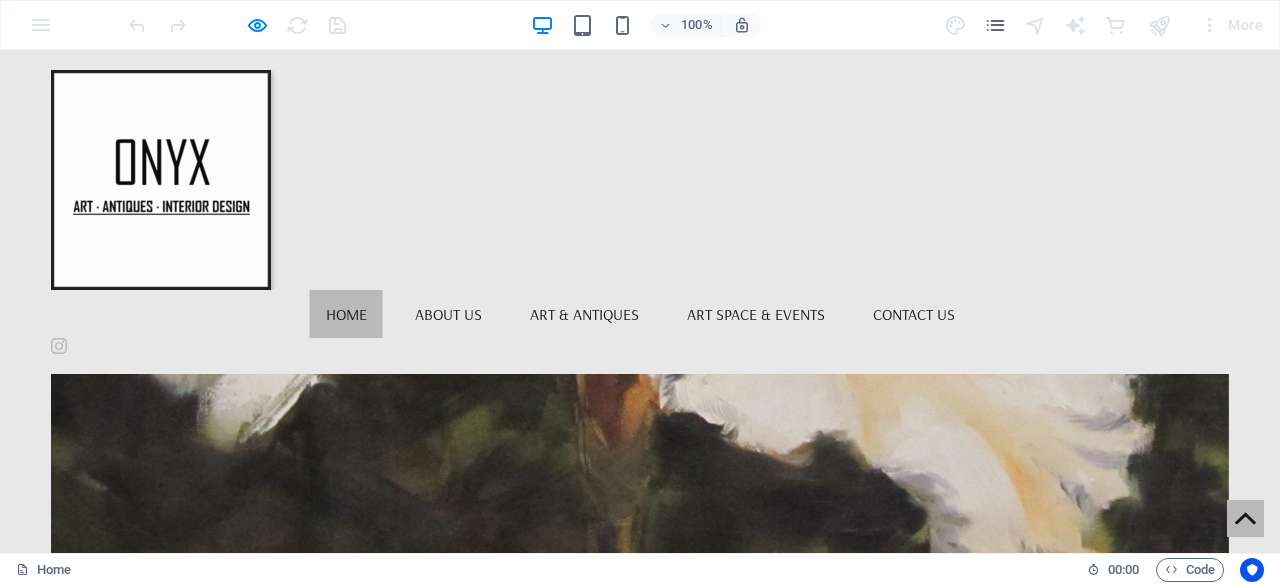 scroll, scrollTop: 0, scrollLeft: 0, axis: both 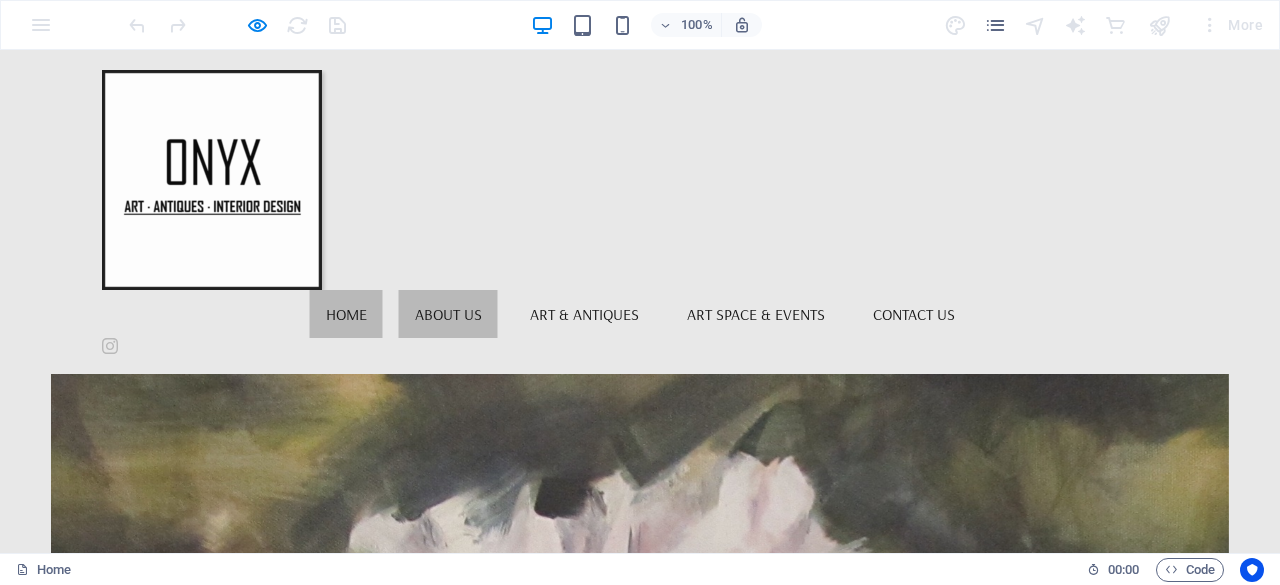 click on "About us" at bounding box center (448, 314) 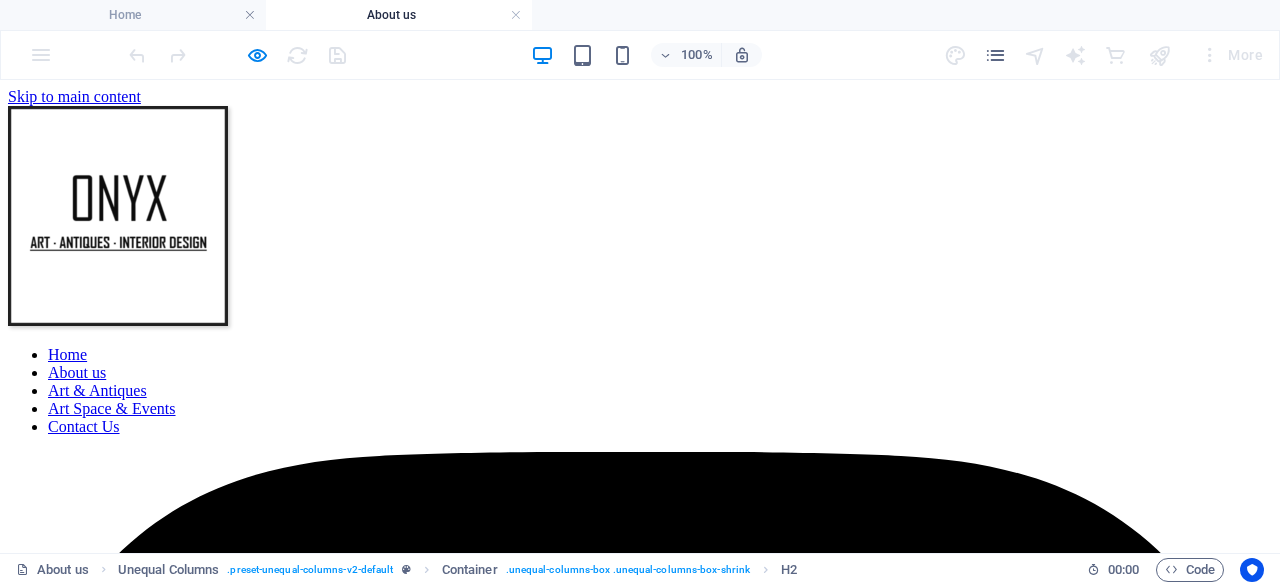scroll, scrollTop: 0, scrollLeft: 0, axis: both 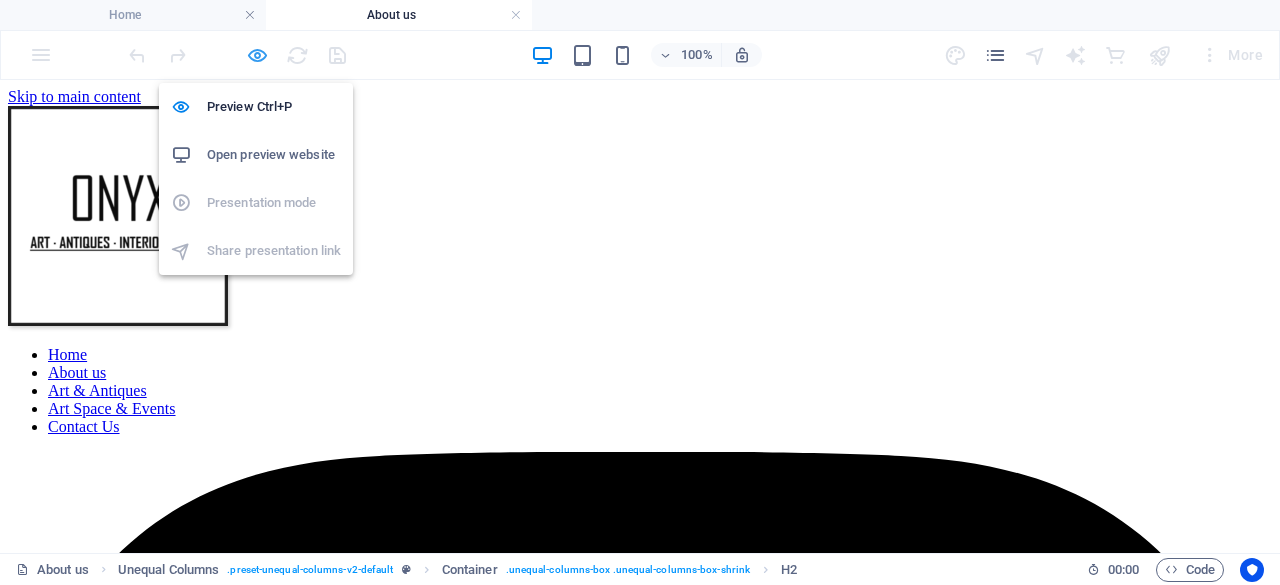 click at bounding box center (257, 55) 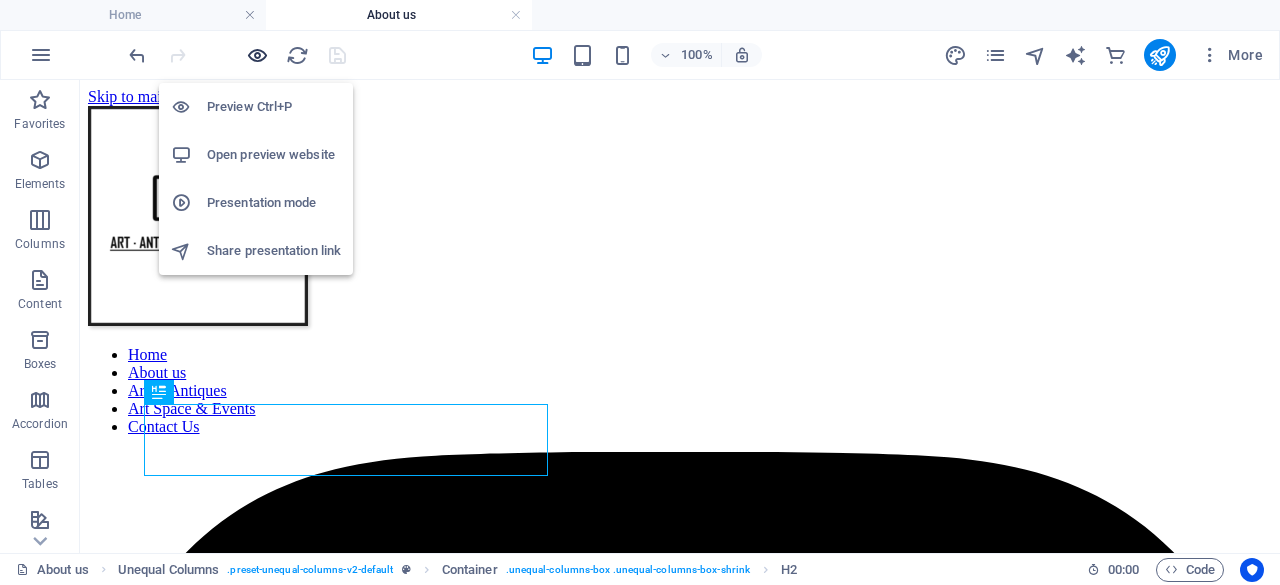 click at bounding box center [257, 55] 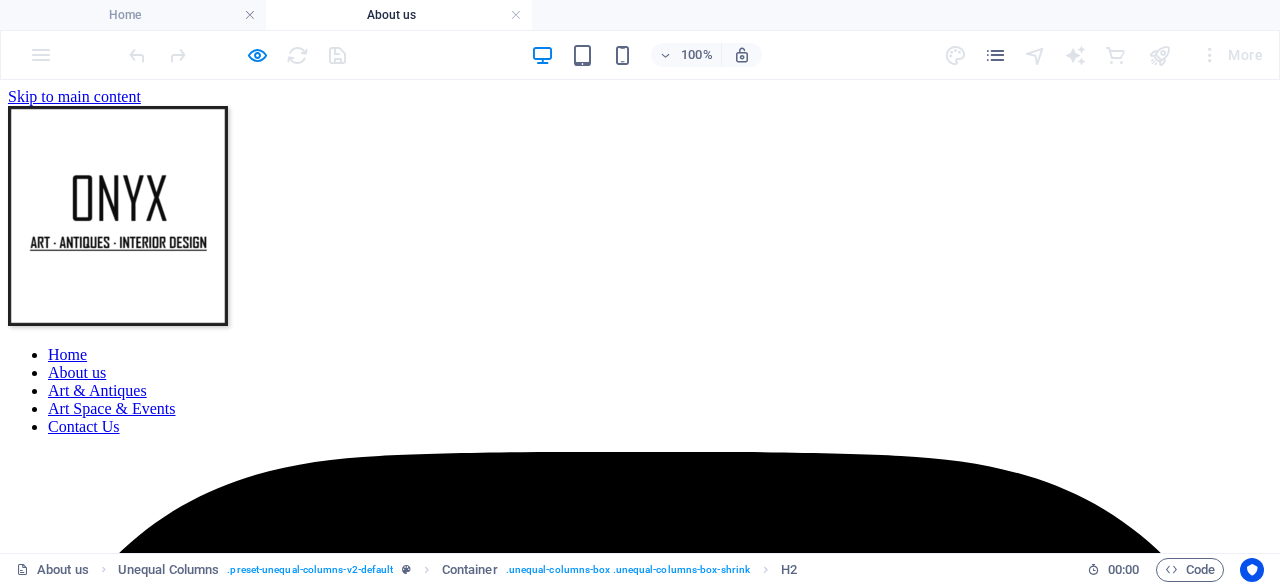 click 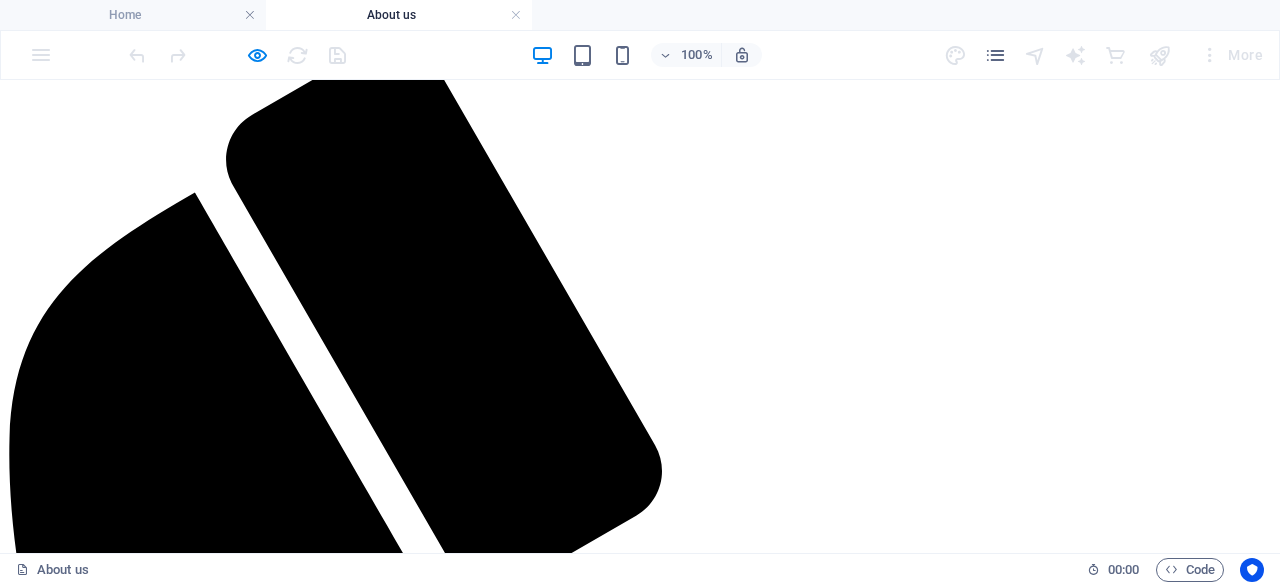 scroll, scrollTop: 1477, scrollLeft: 0, axis: vertical 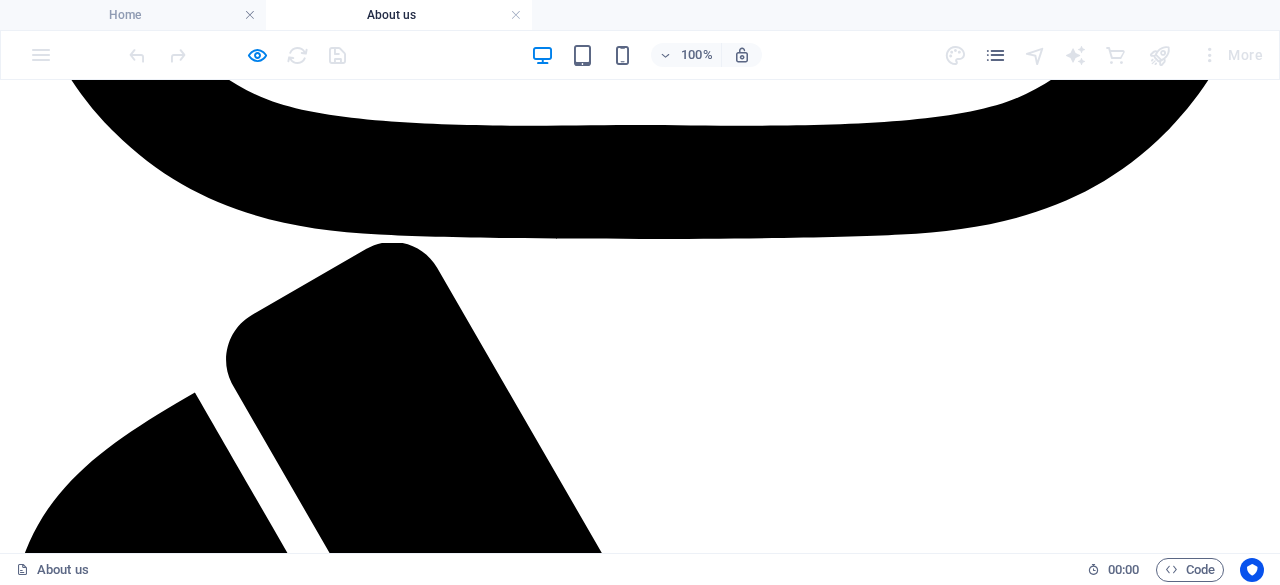 click 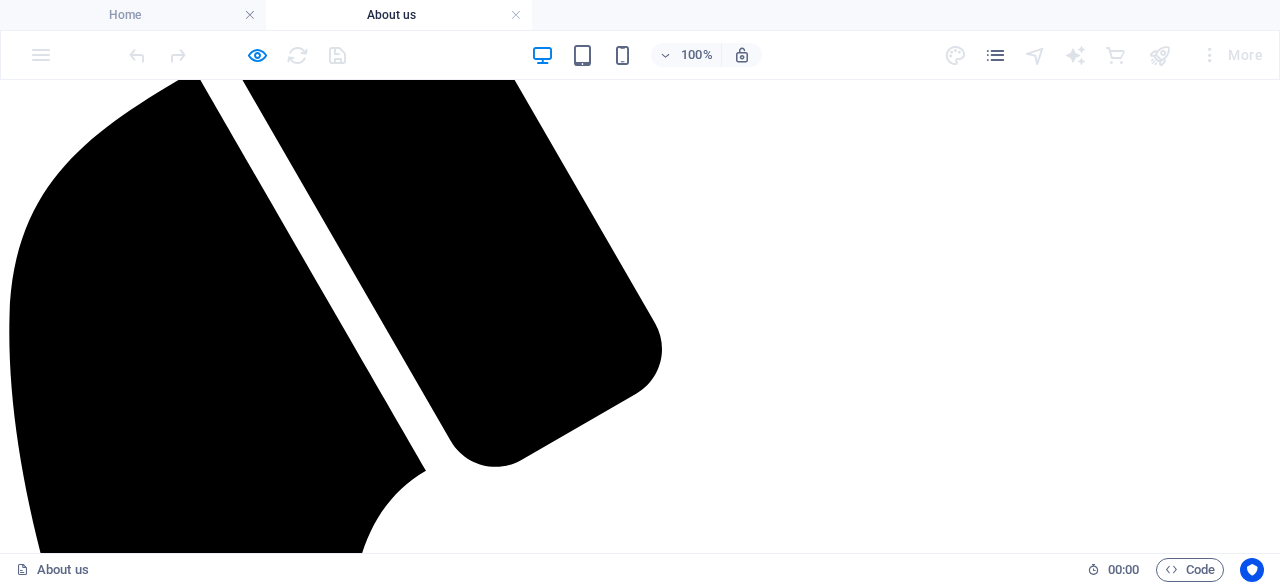 scroll, scrollTop: 1800, scrollLeft: 0, axis: vertical 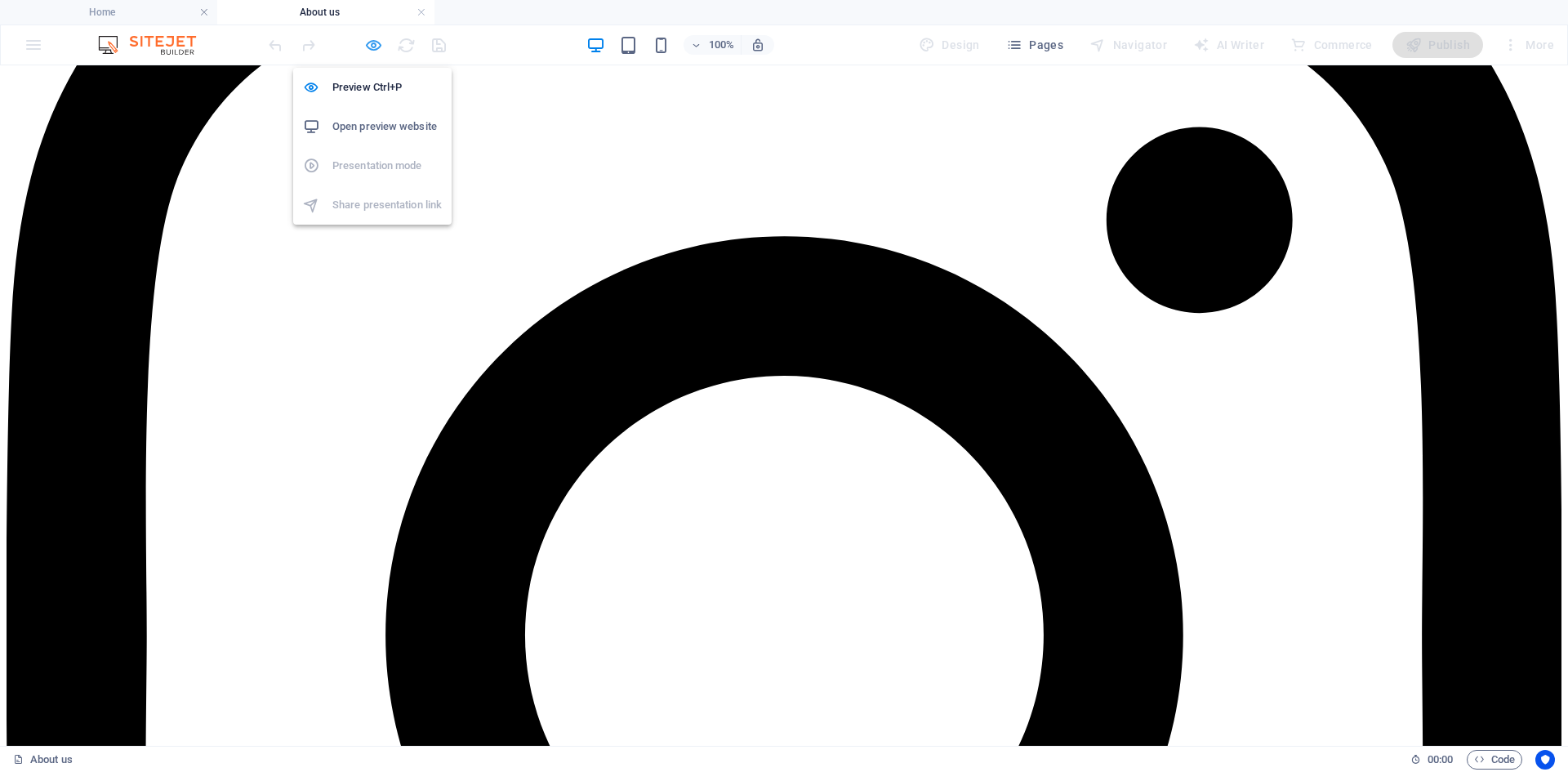 click at bounding box center [373, 45] 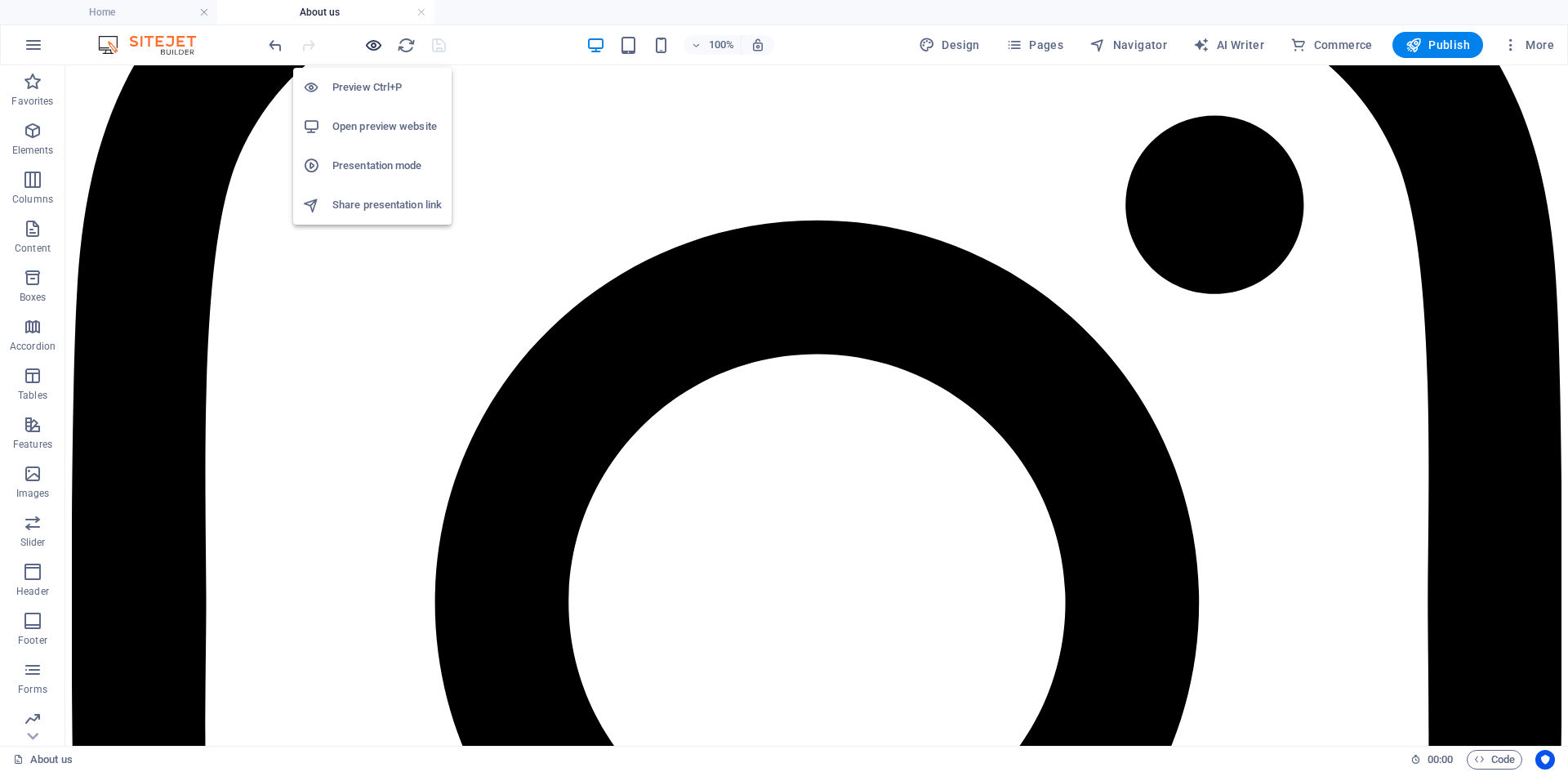 click at bounding box center (373, 45) 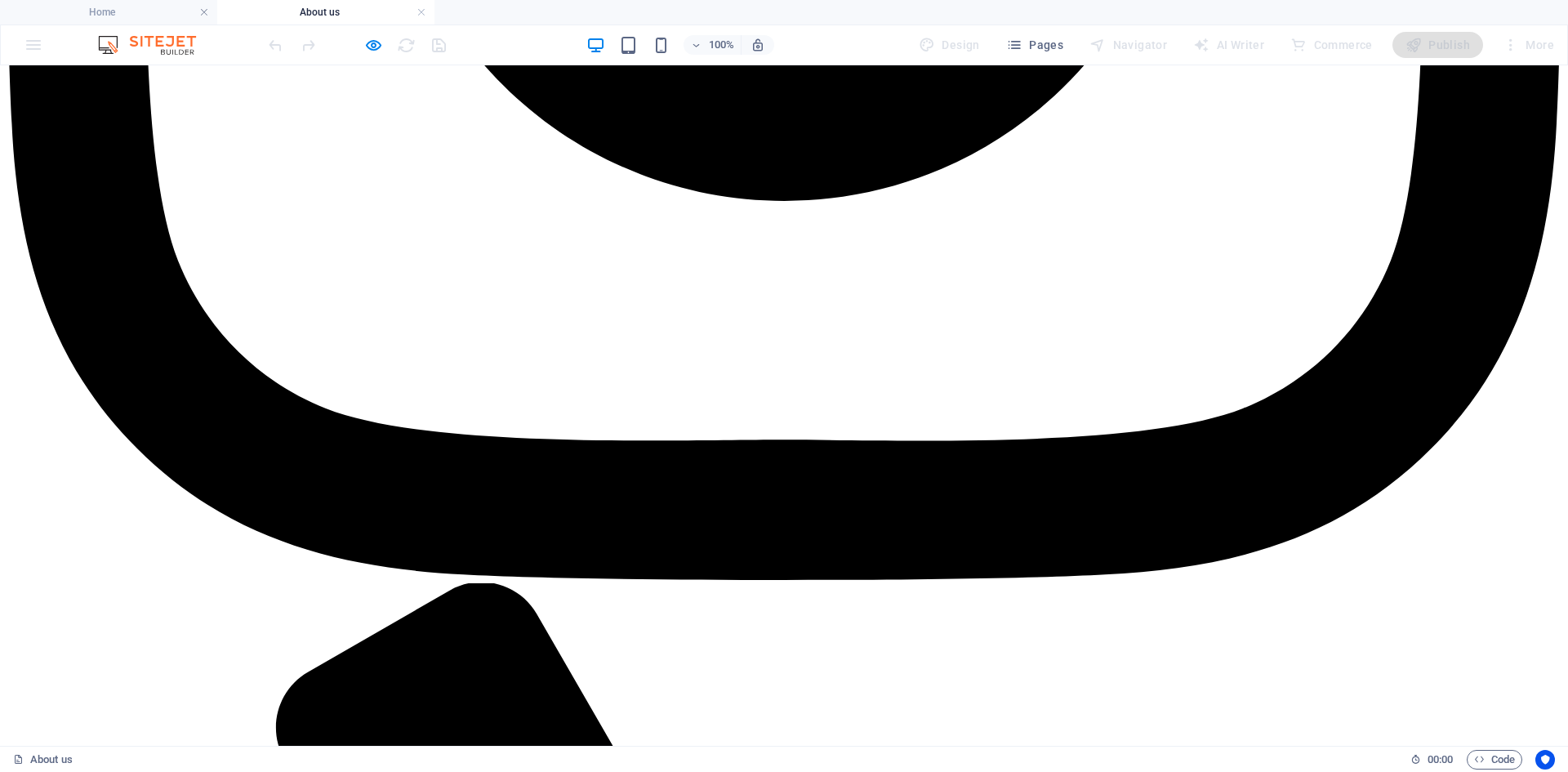 scroll, scrollTop: 1318, scrollLeft: 0, axis: vertical 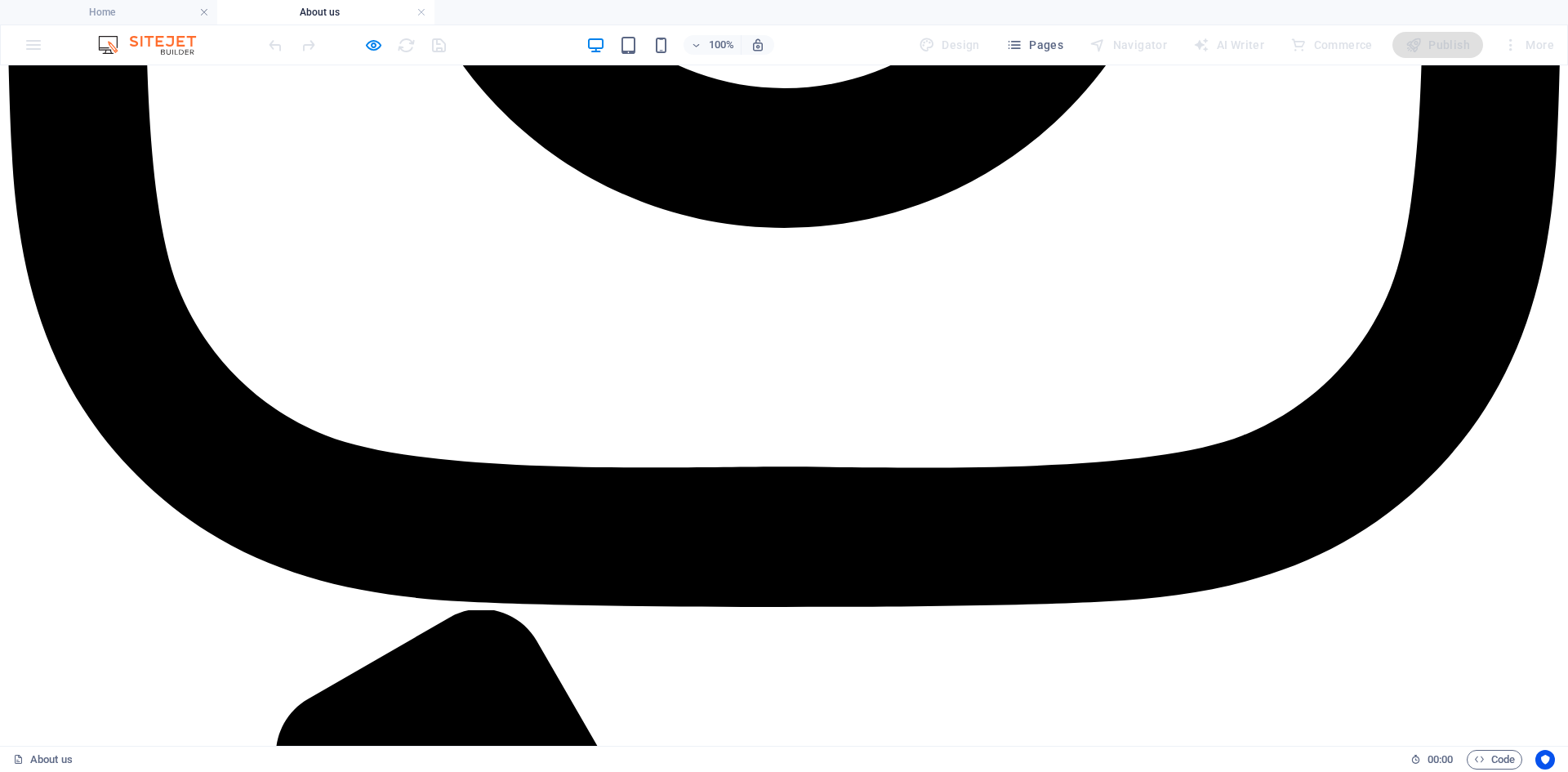 click 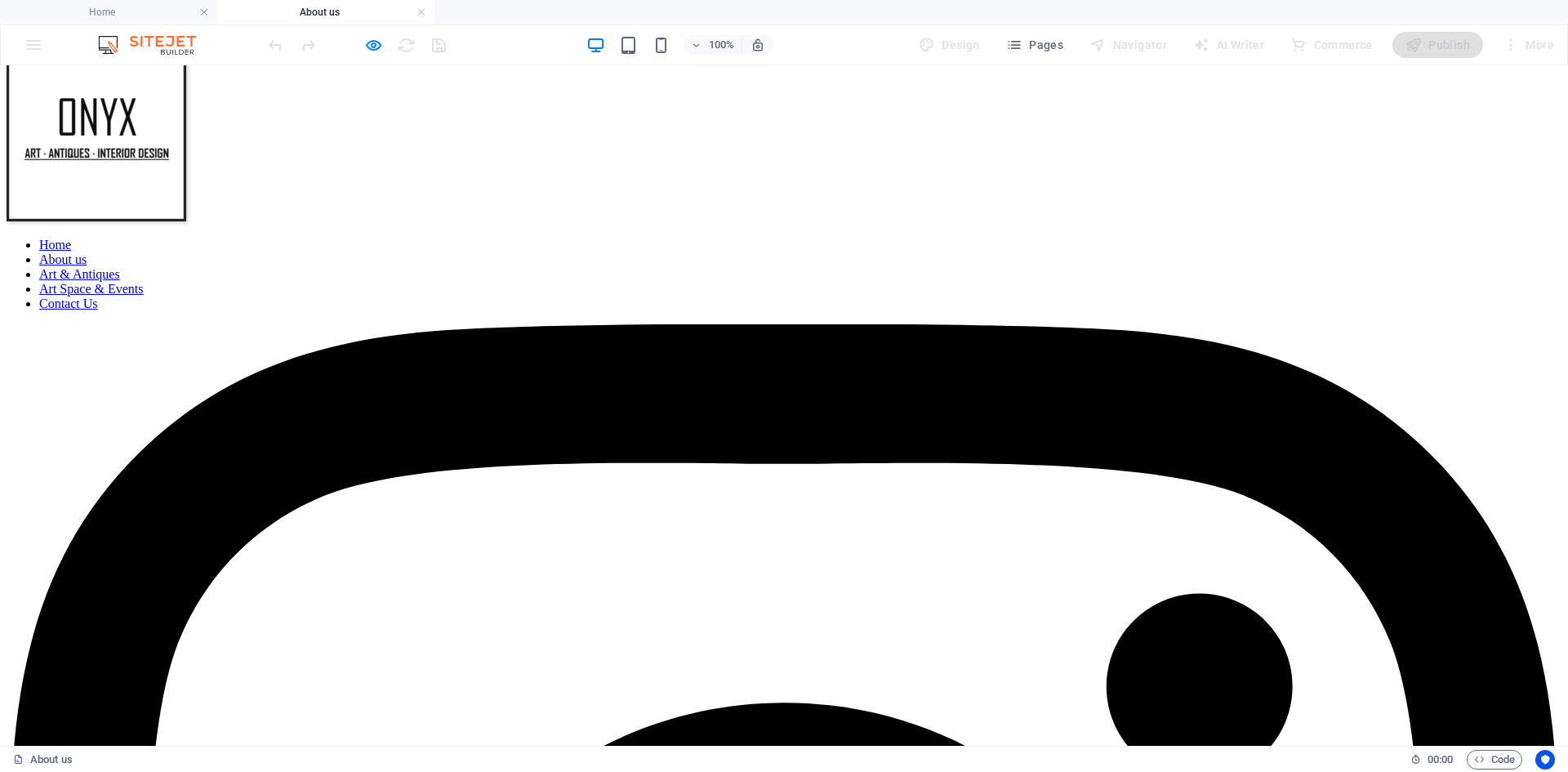 scroll, scrollTop: 0, scrollLeft: 0, axis: both 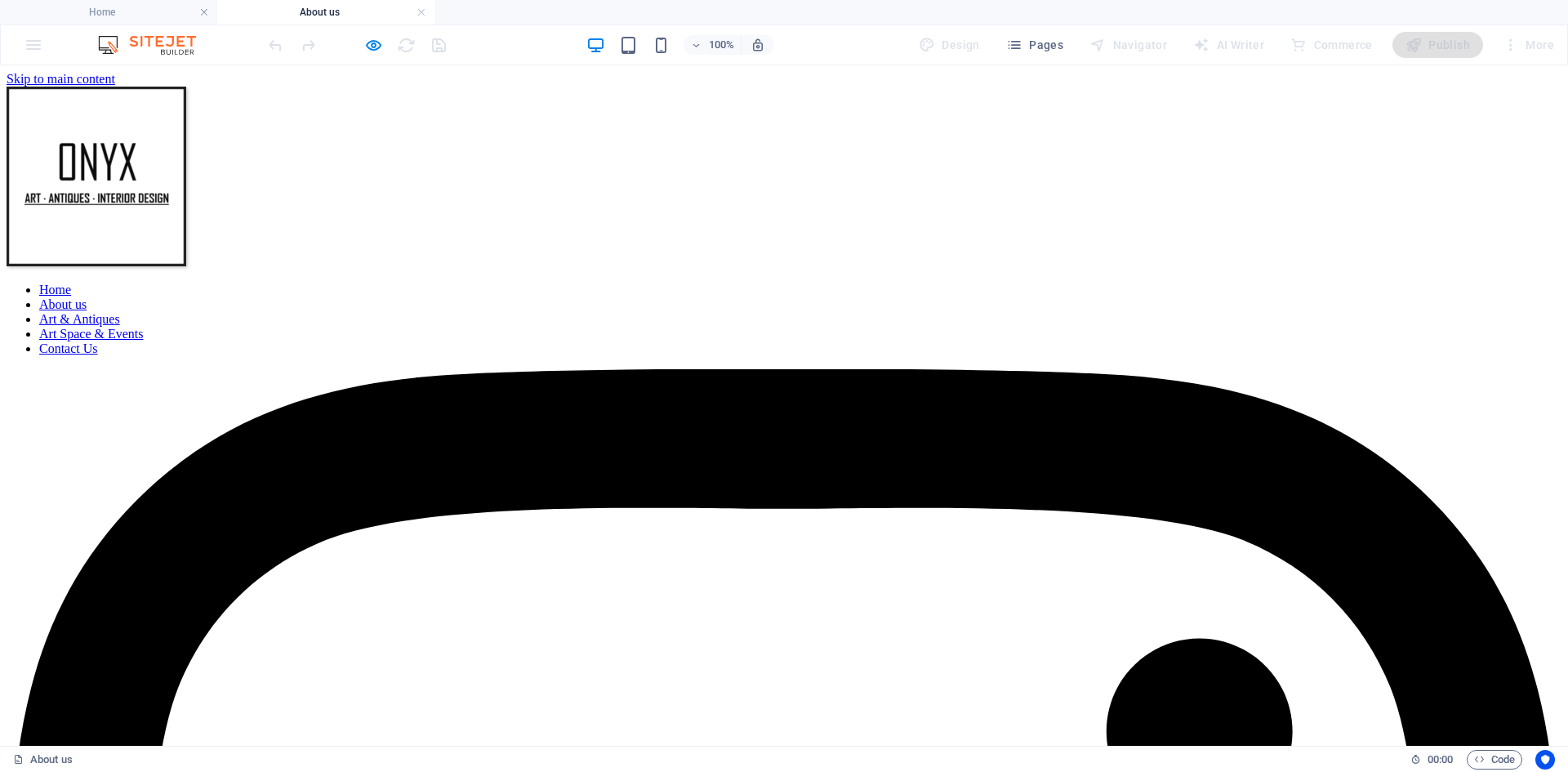 click on "Art & Antiques" at bounding box center (79, 319) 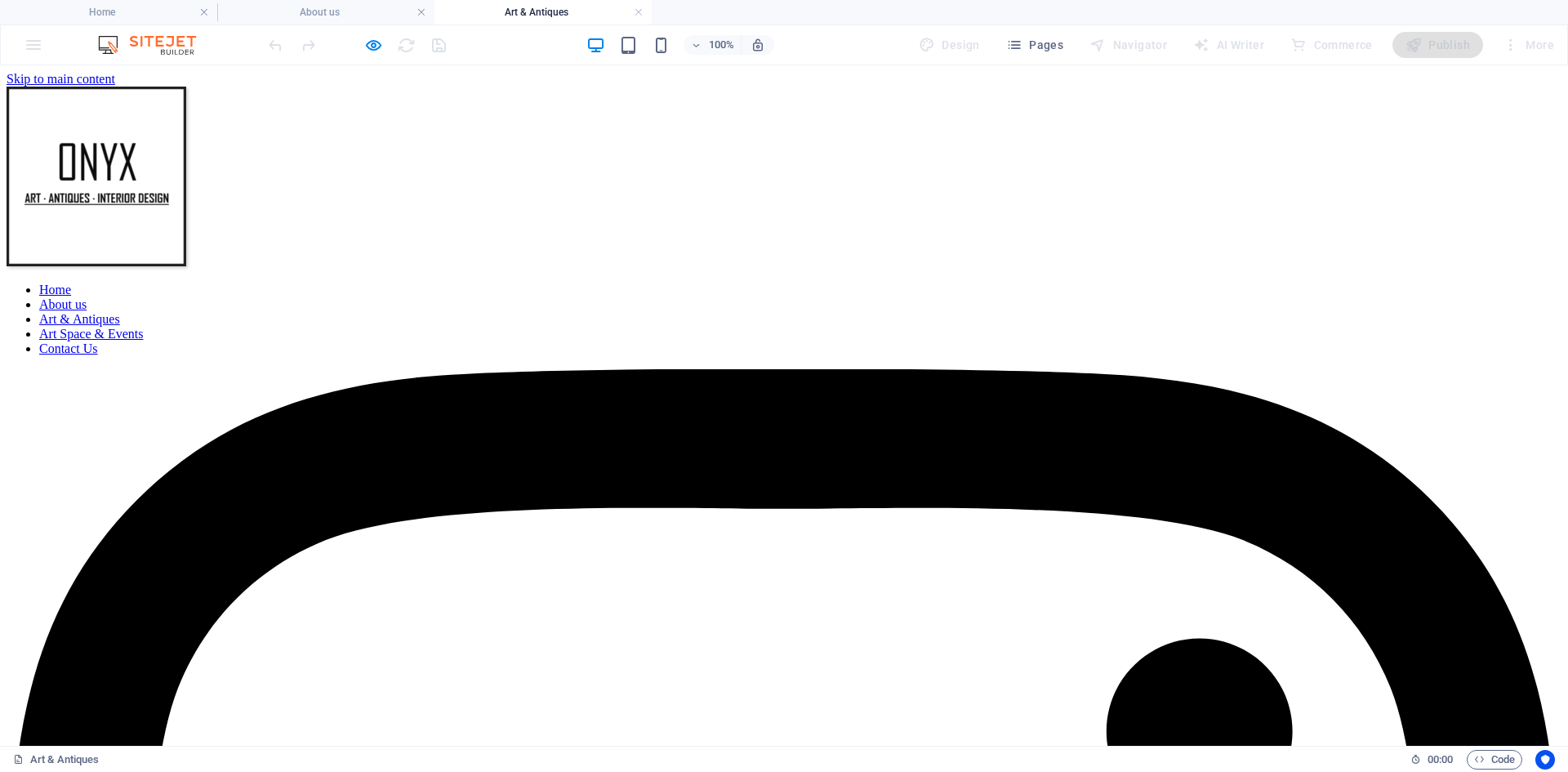 scroll, scrollTop: 405, scrollLeft: 0, axis: vertical 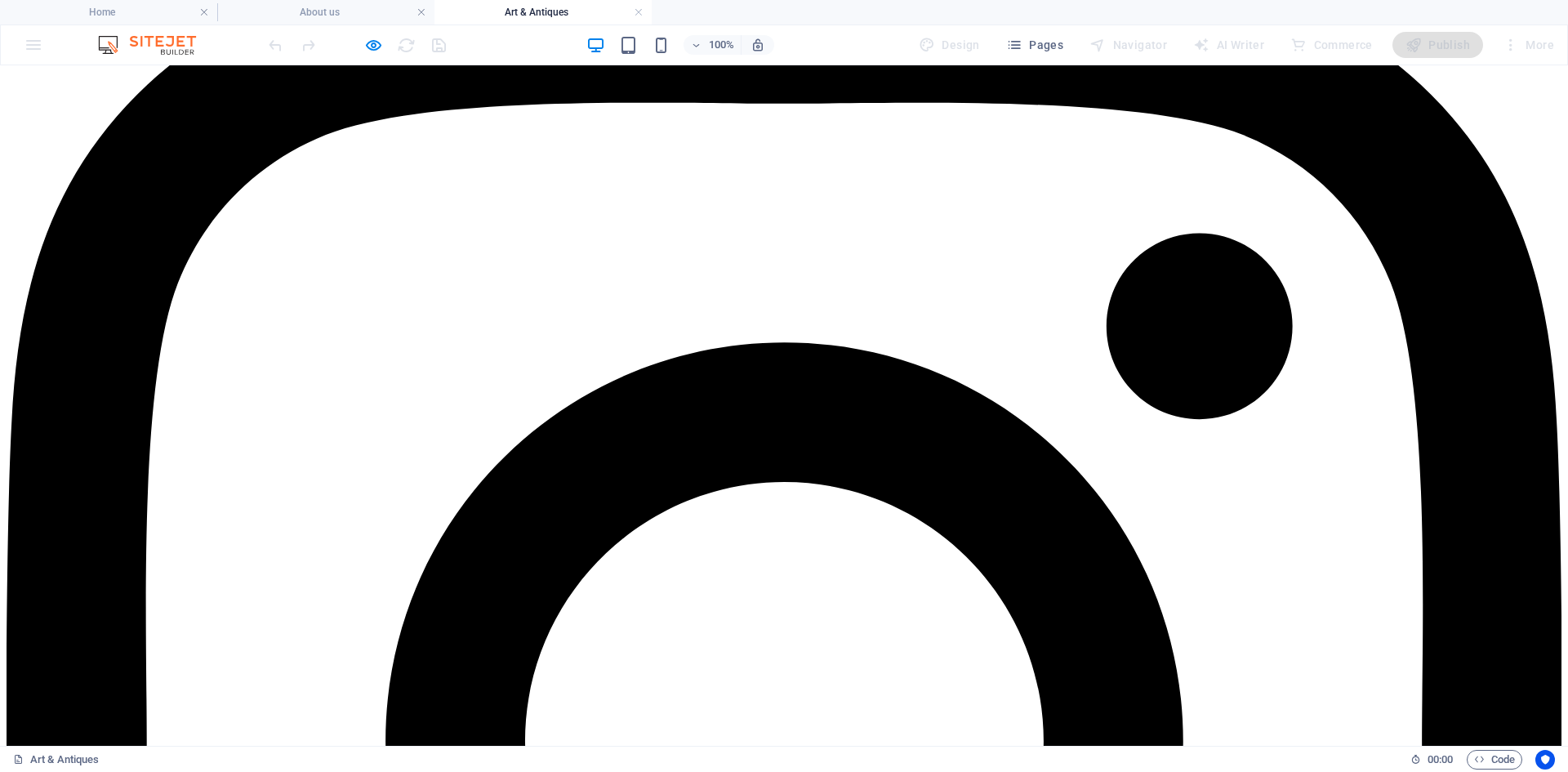 click at bounding box center (366, 4015) 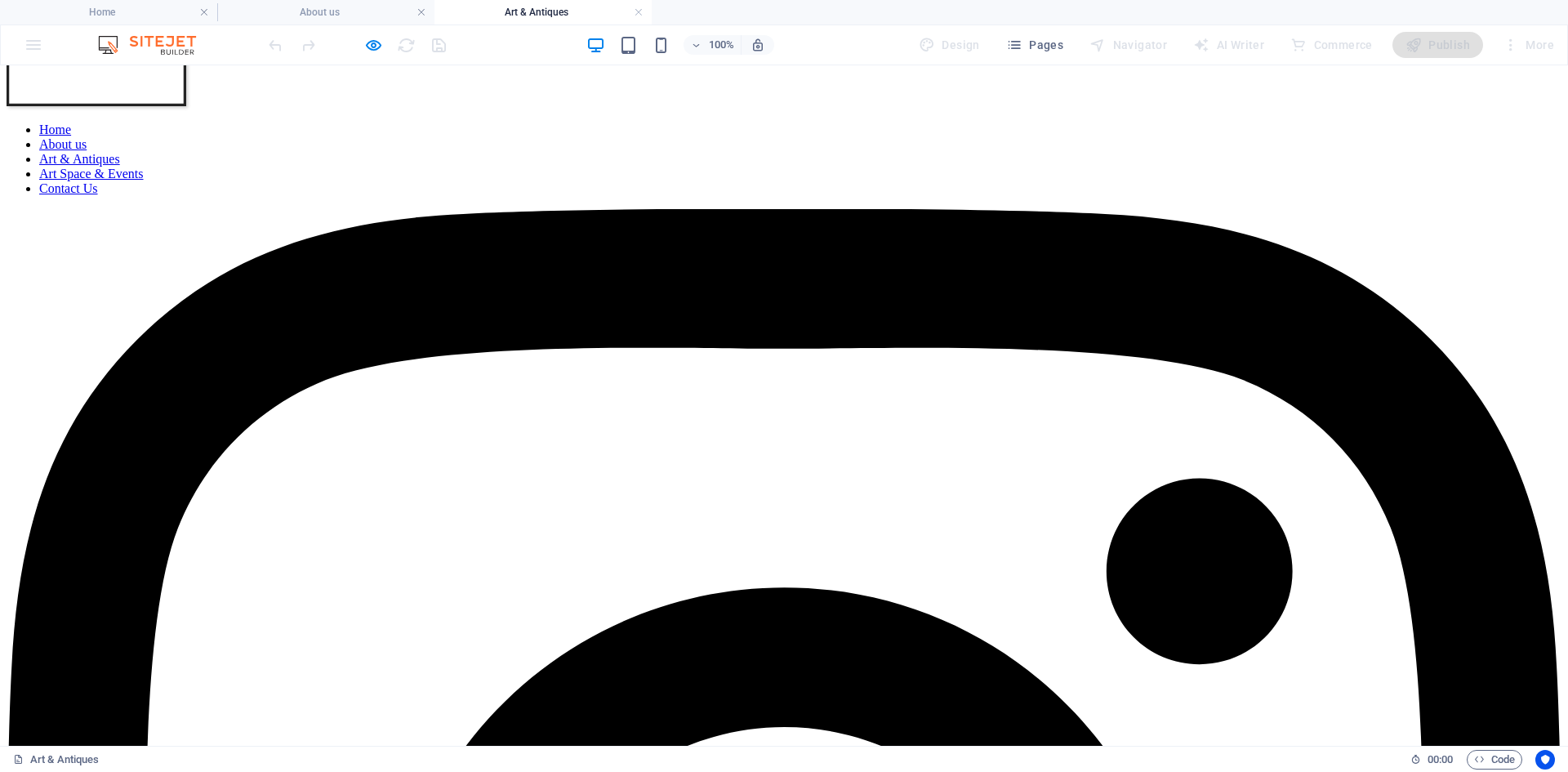 click at bounding box center [366, 4260] 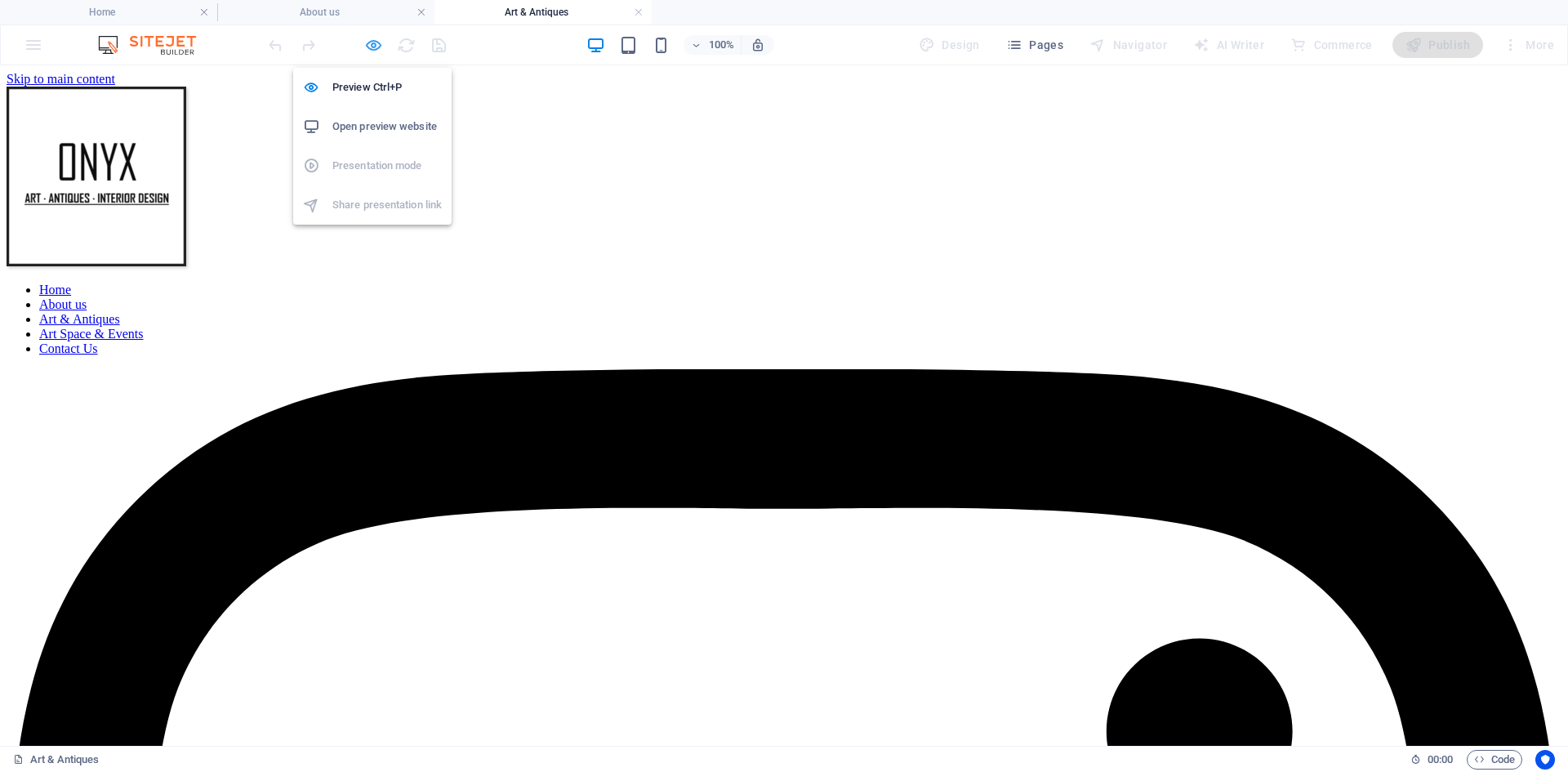 click at bounding box center [373, 45] 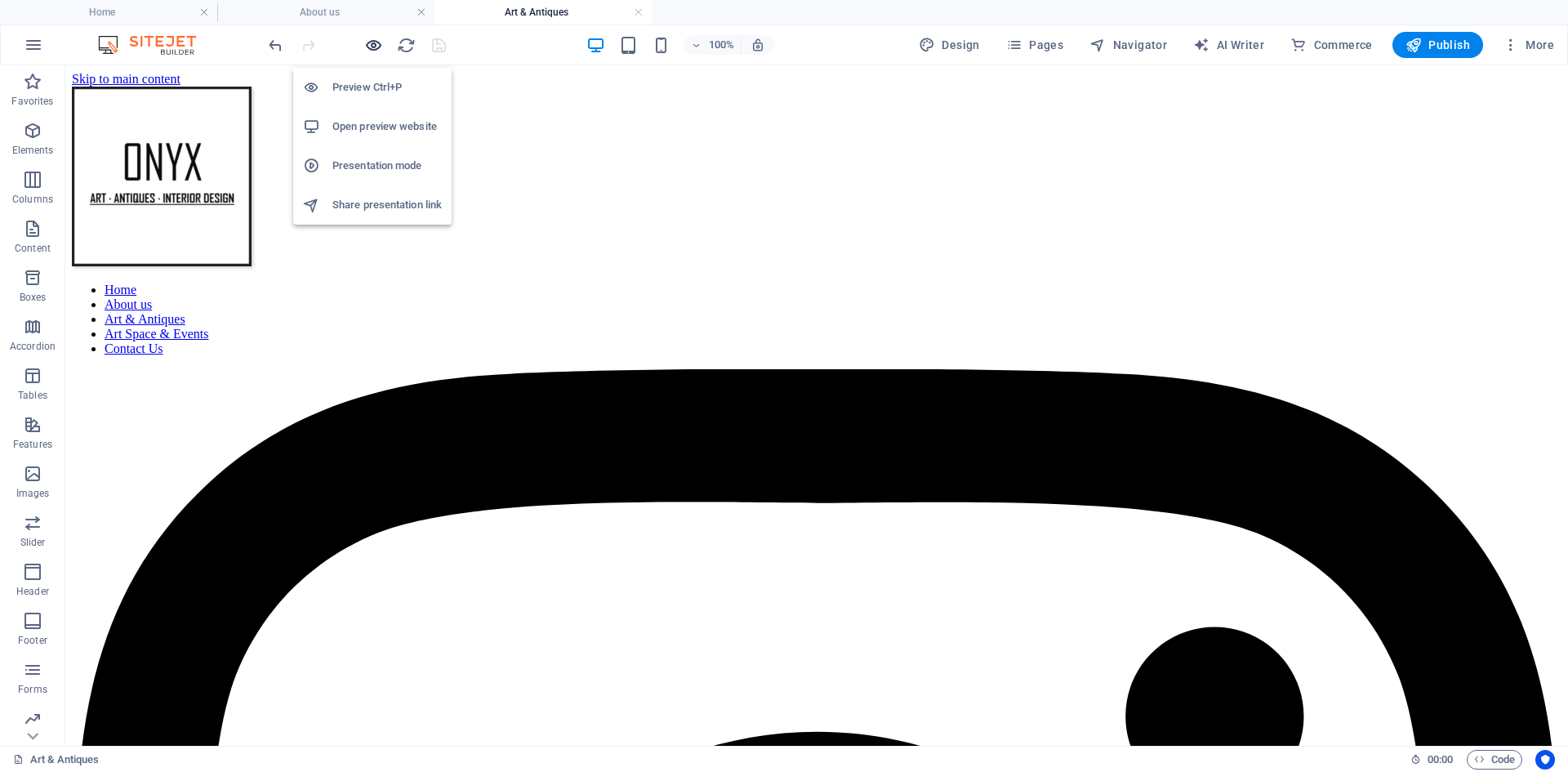 click at bounding box center (373, 45) 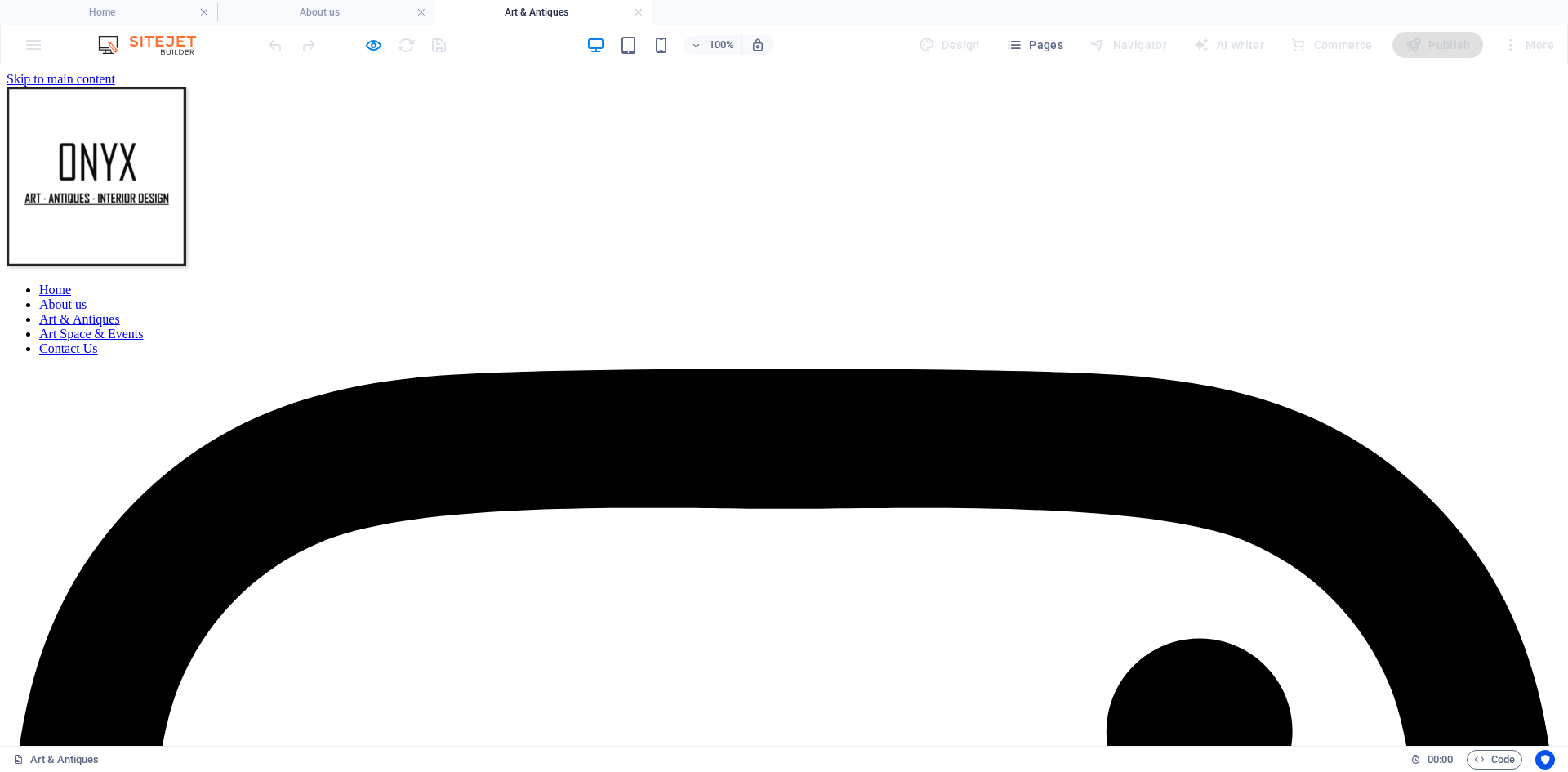 click at bounding box center [366, 4419] 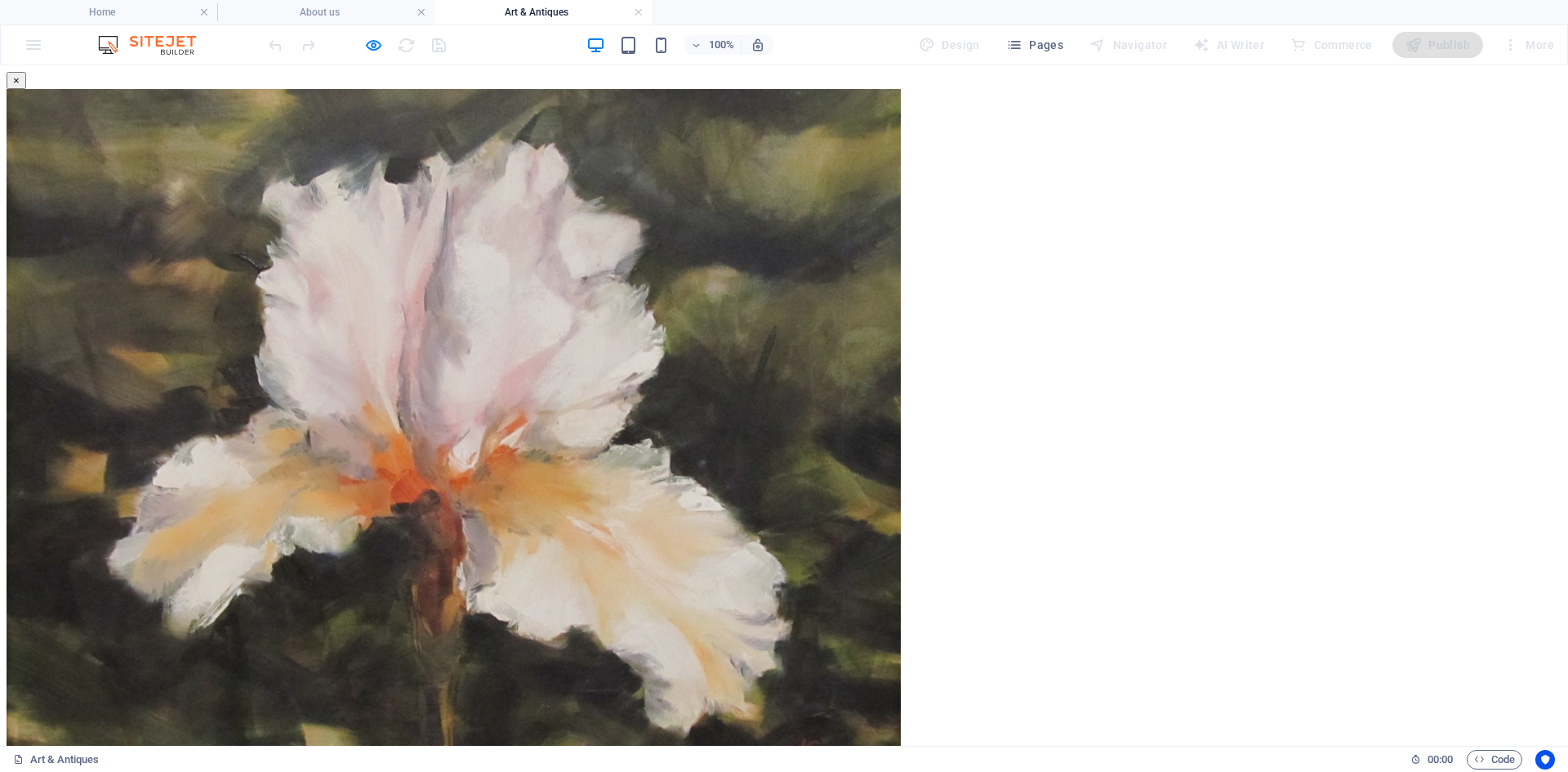 click at bounding box center (26, 814) 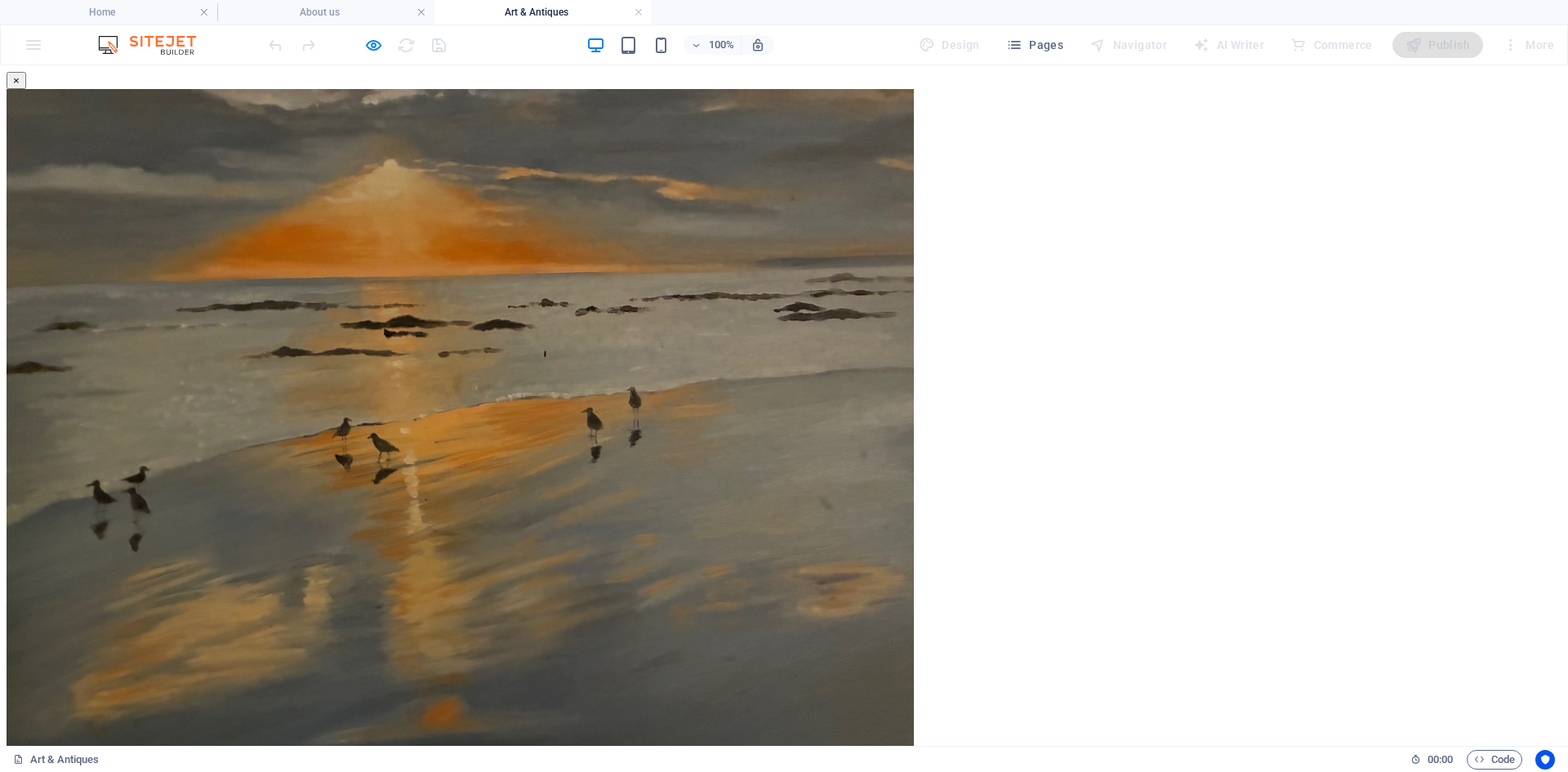 click at bounding box center [26, 814] 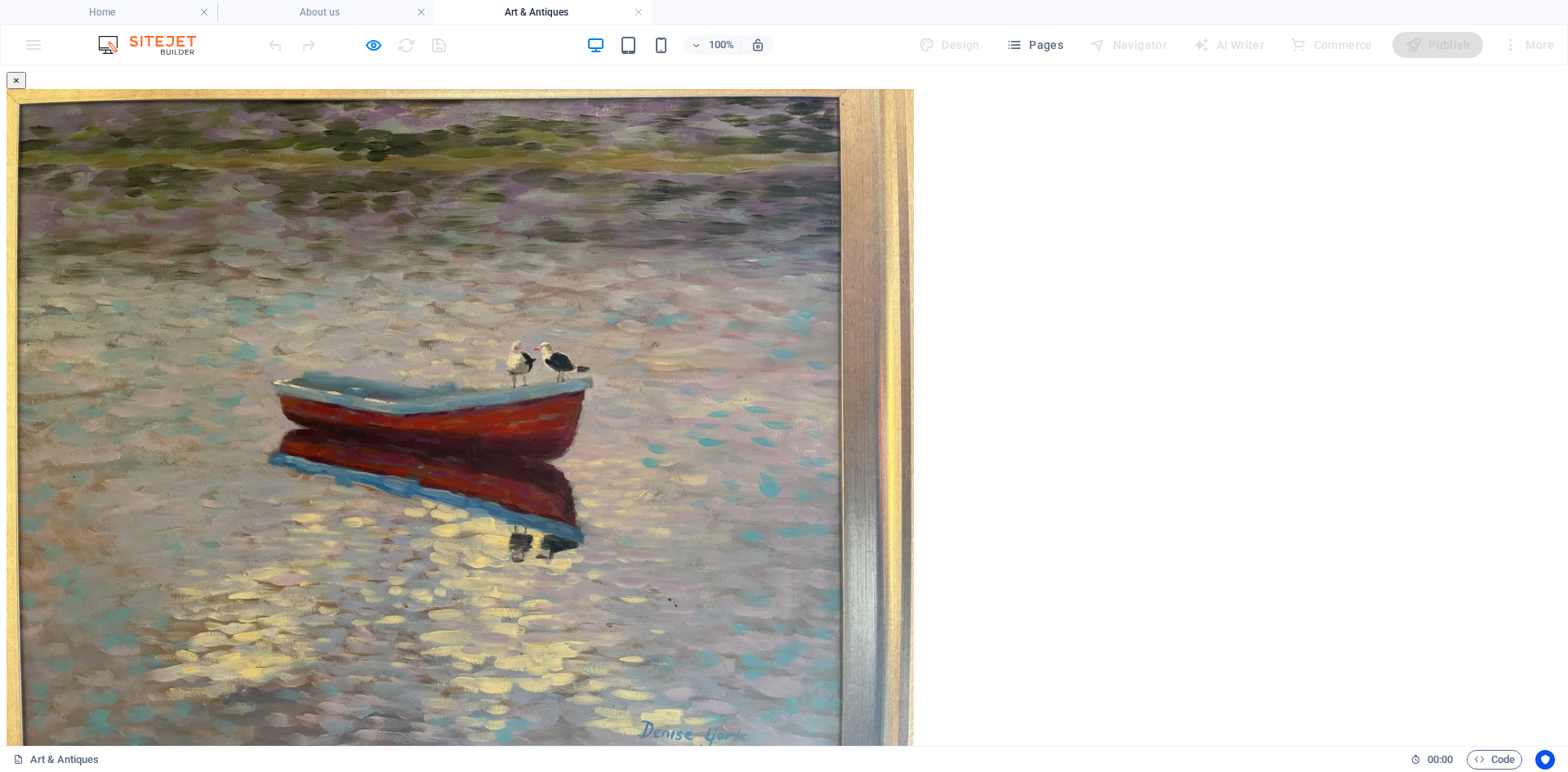click at bounding box center (26, 814) 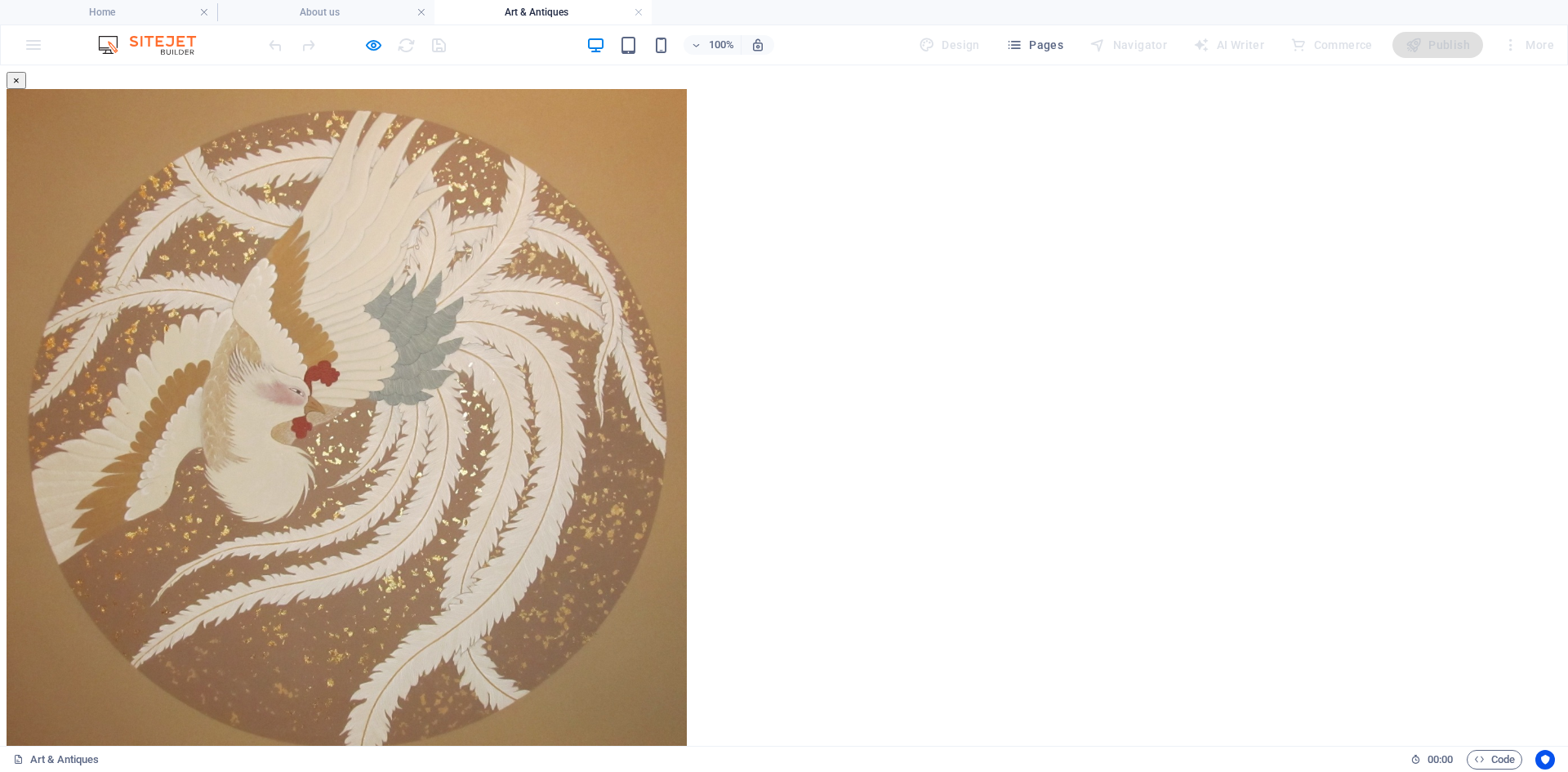 click at bounding box center (26, 814) 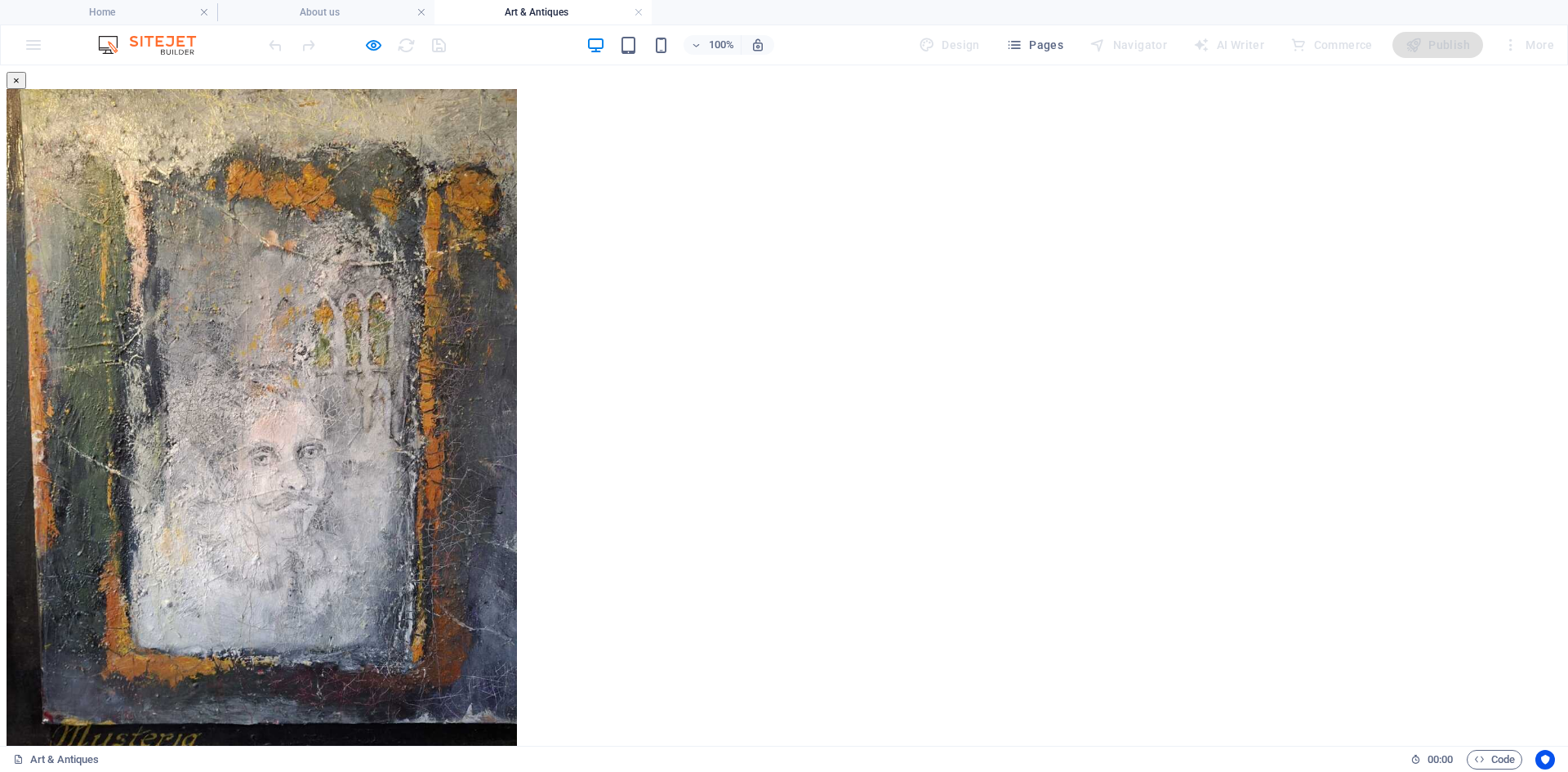 click on "×" at bounding box center (16, 80) 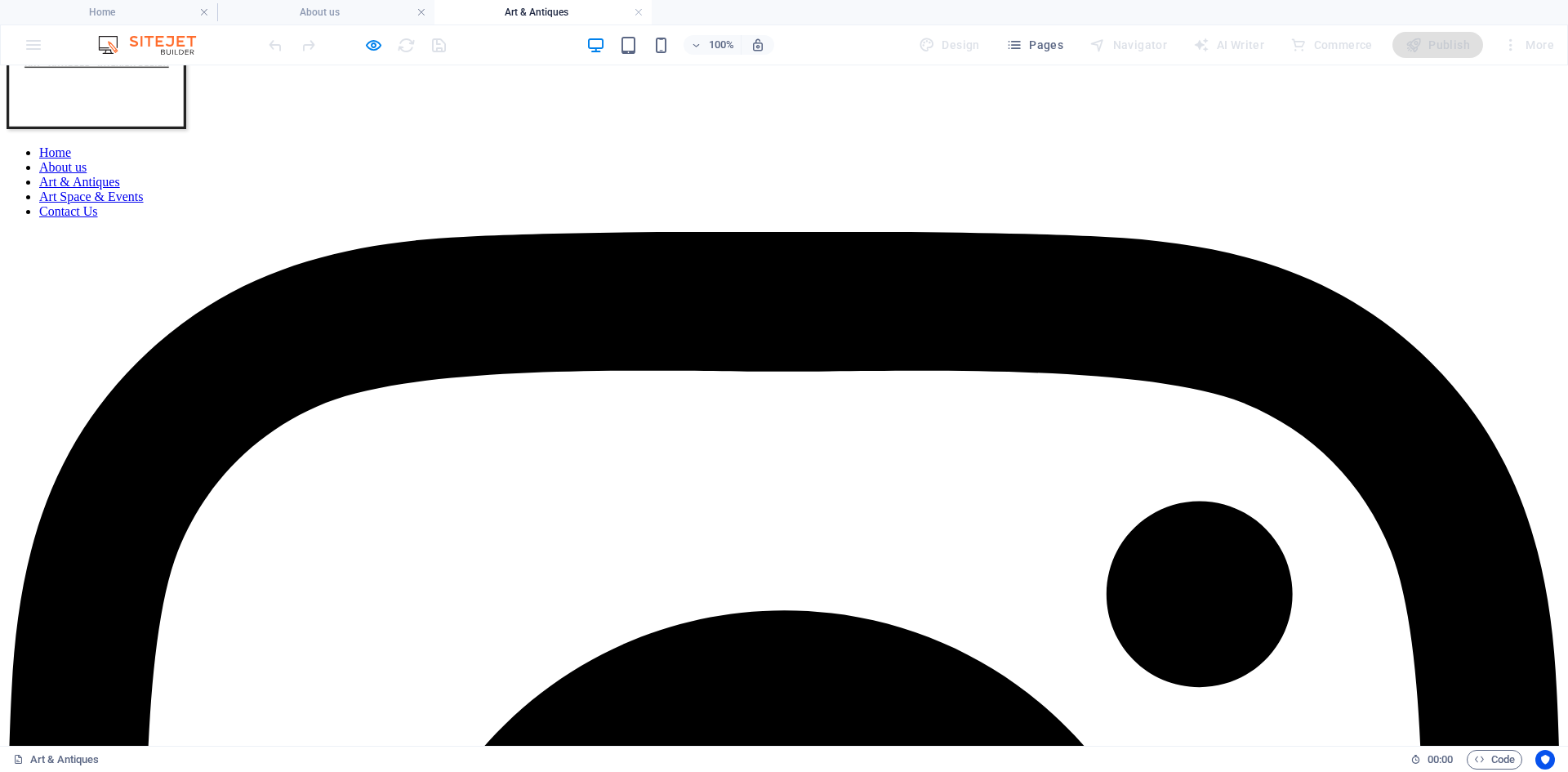 click on "Sculptures" at bounding box center [41, 9749] 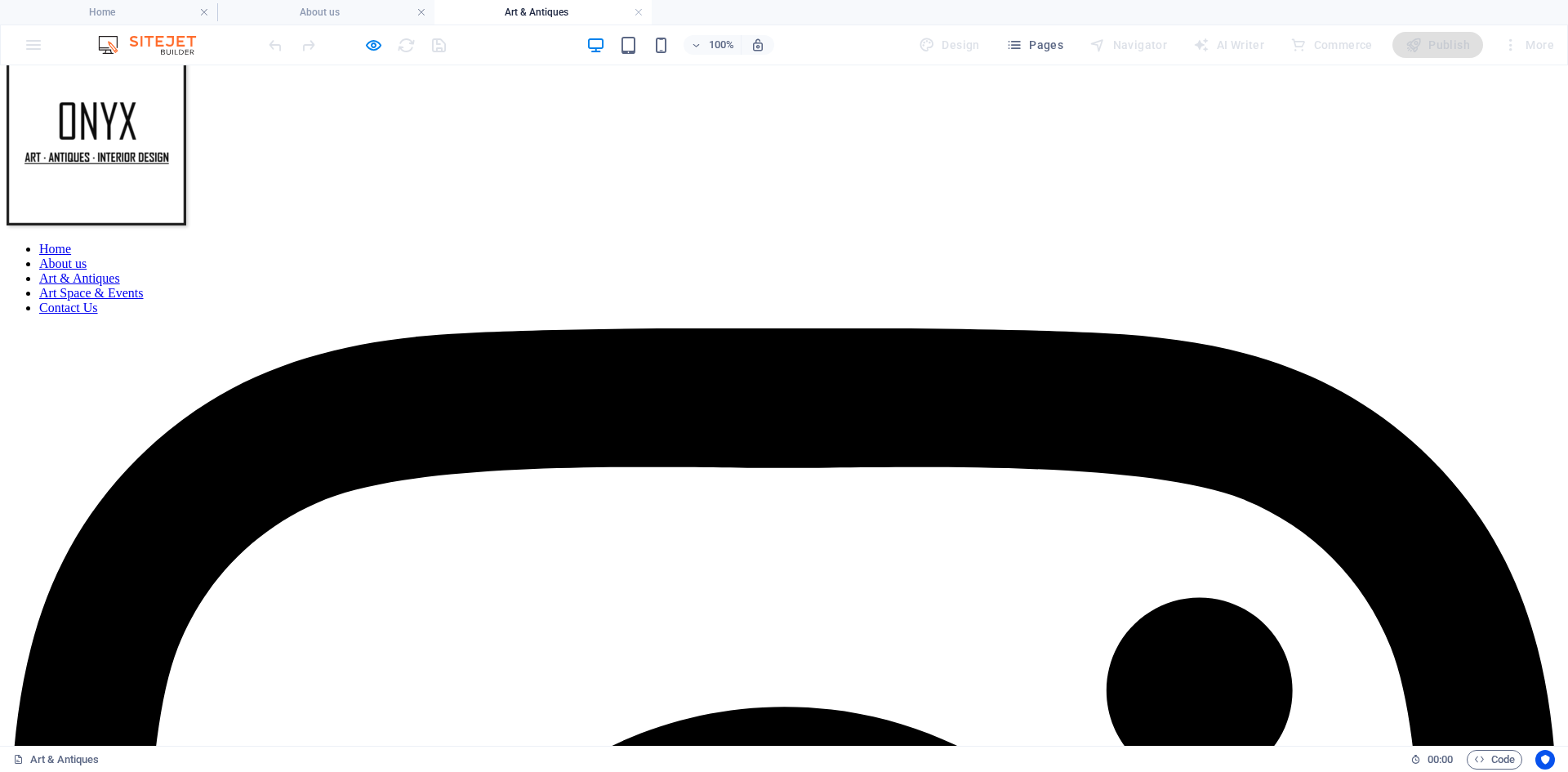 scroll, scrollTop: 26, scrollLeft: 0, axis: vertical 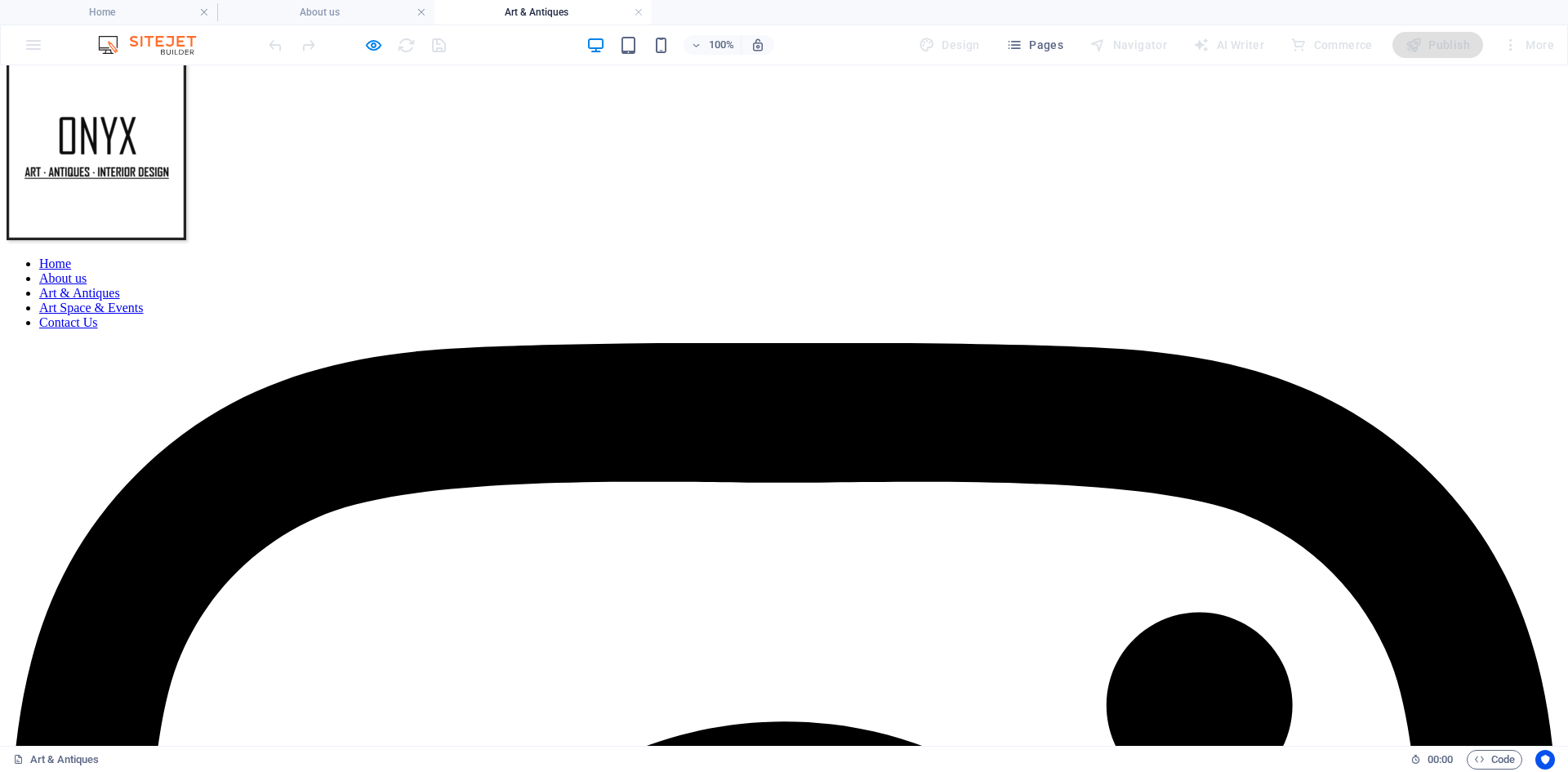 click on "Antiques" at bounding box center (36, 7621) 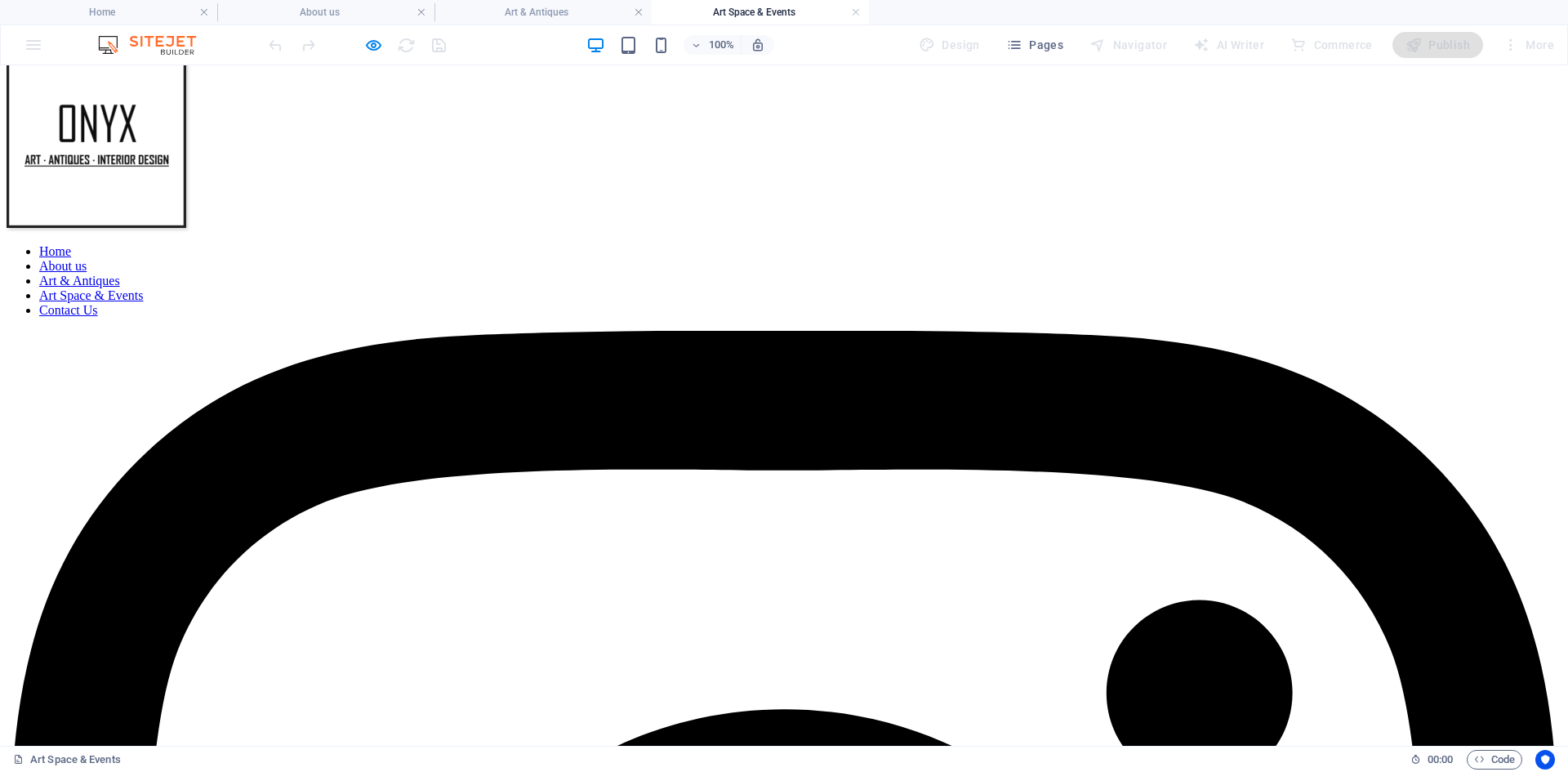 scroll, scrollTop: 0, scrollLeft: 0, axis: both 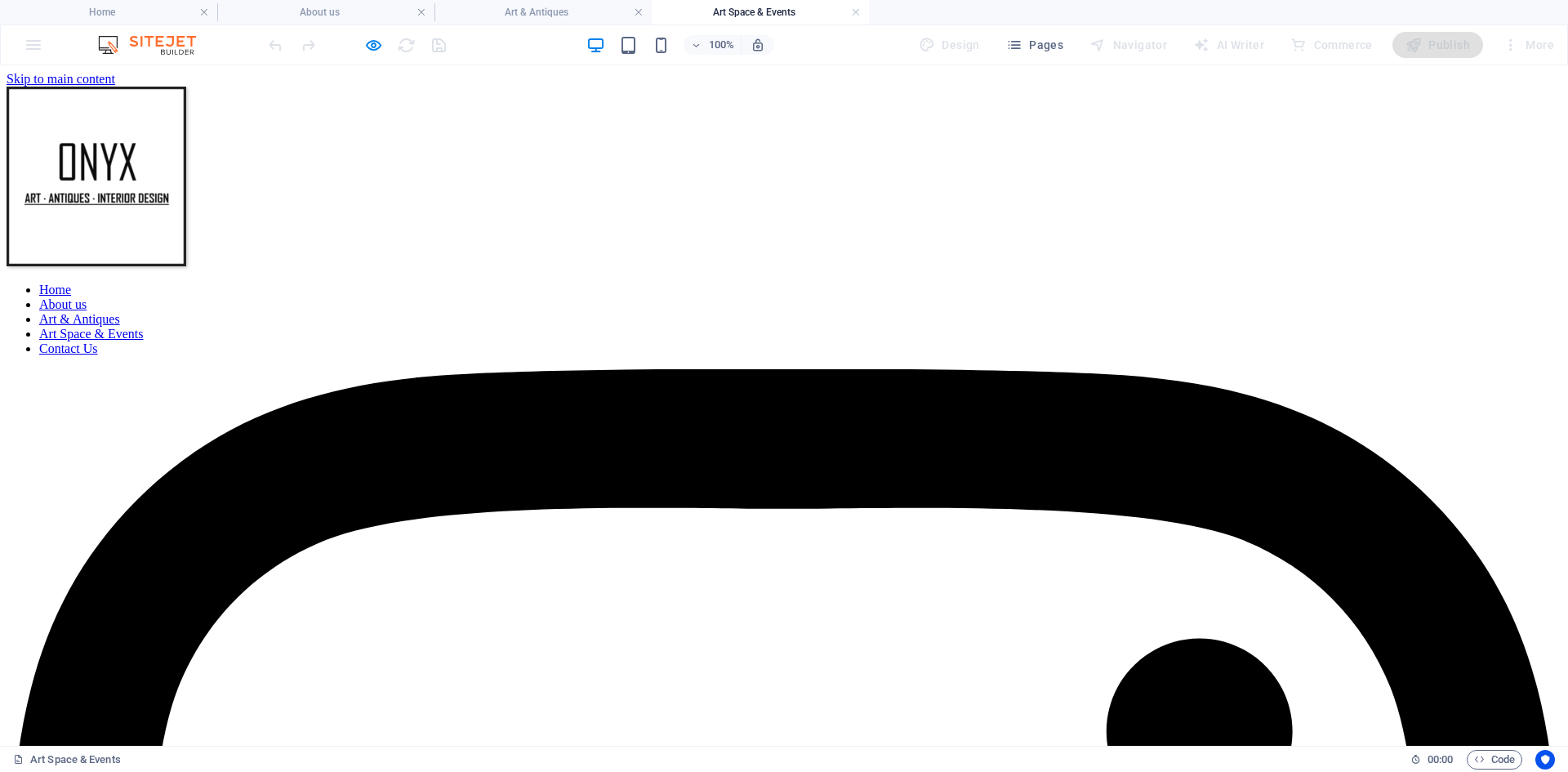 click on "Home About us Art & Antiques Art Space & Events Contact Us" at bounding box center [784, 319] 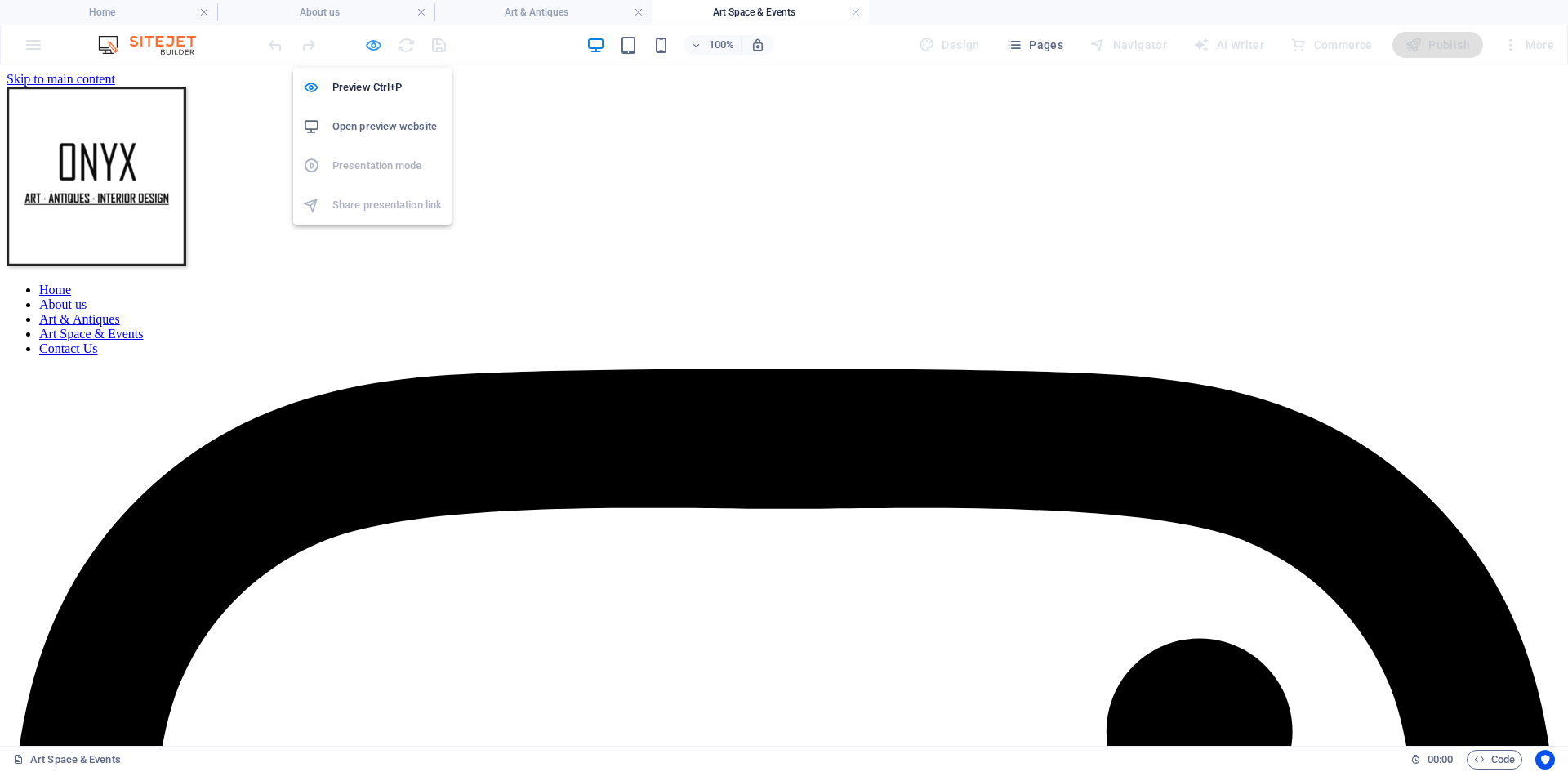 click at bounding box center (373, 45) 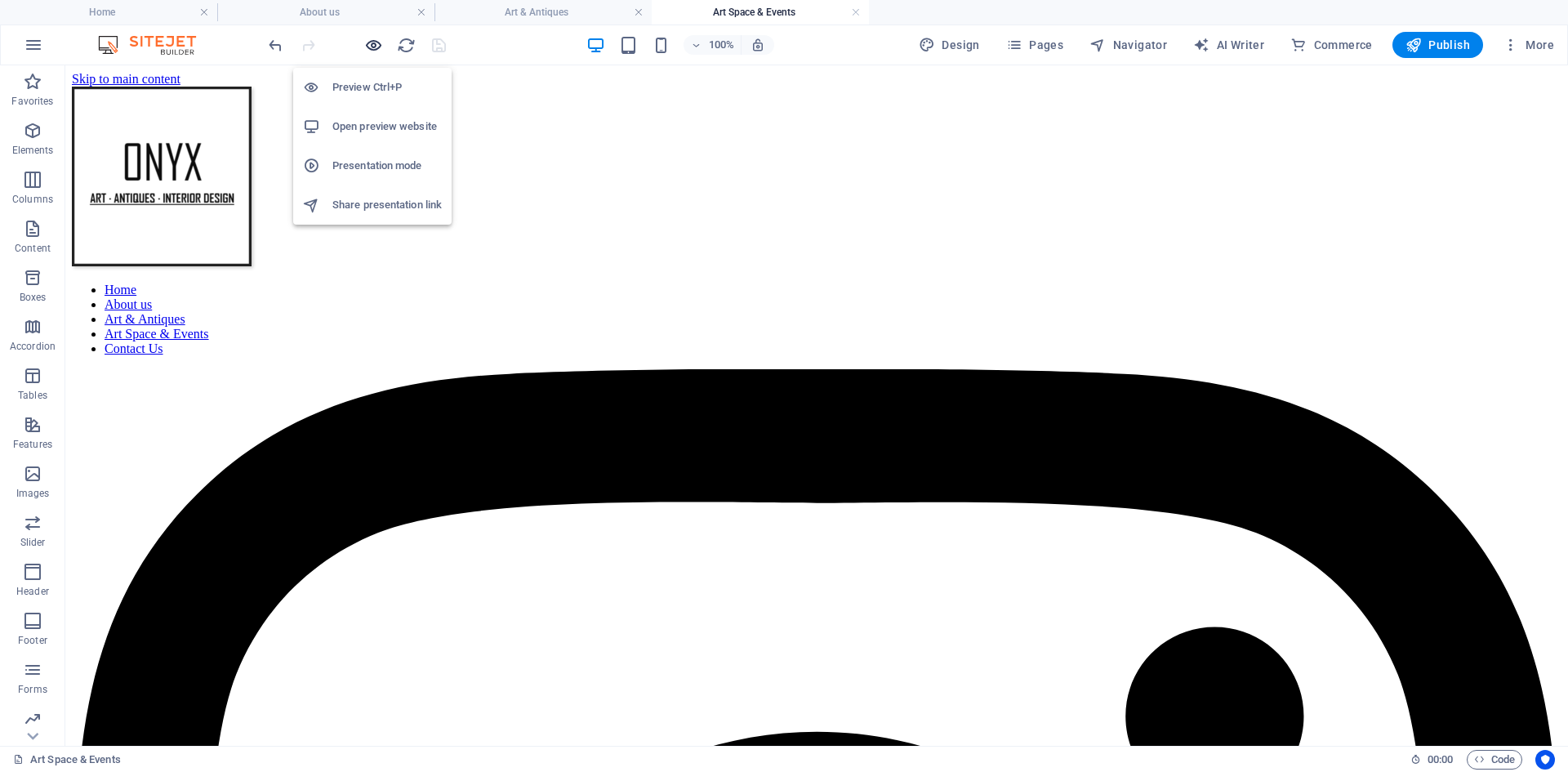 click at bounding box center (373, 45) 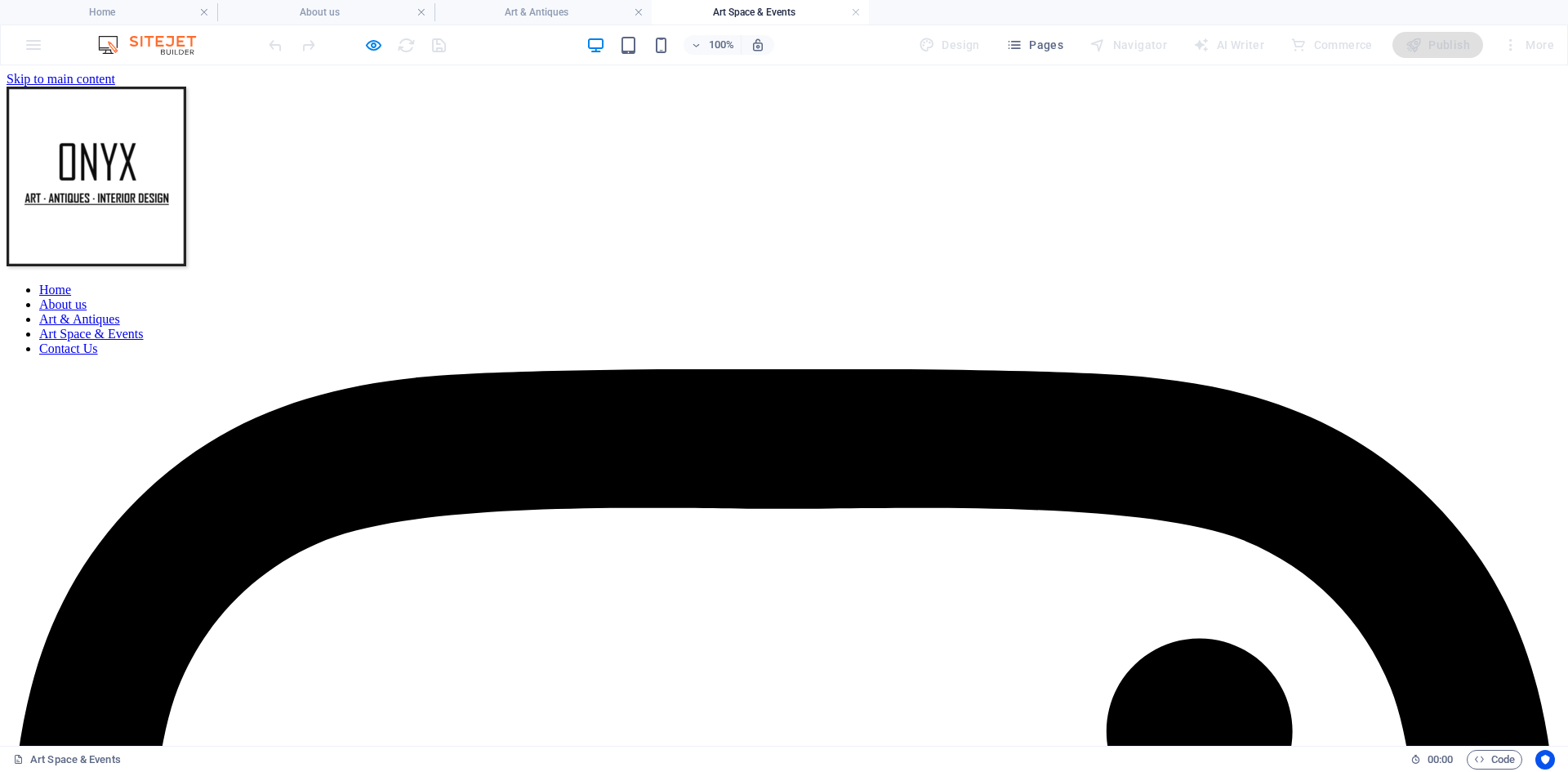 click on "Contact Us" at bounding box center (69, 348) 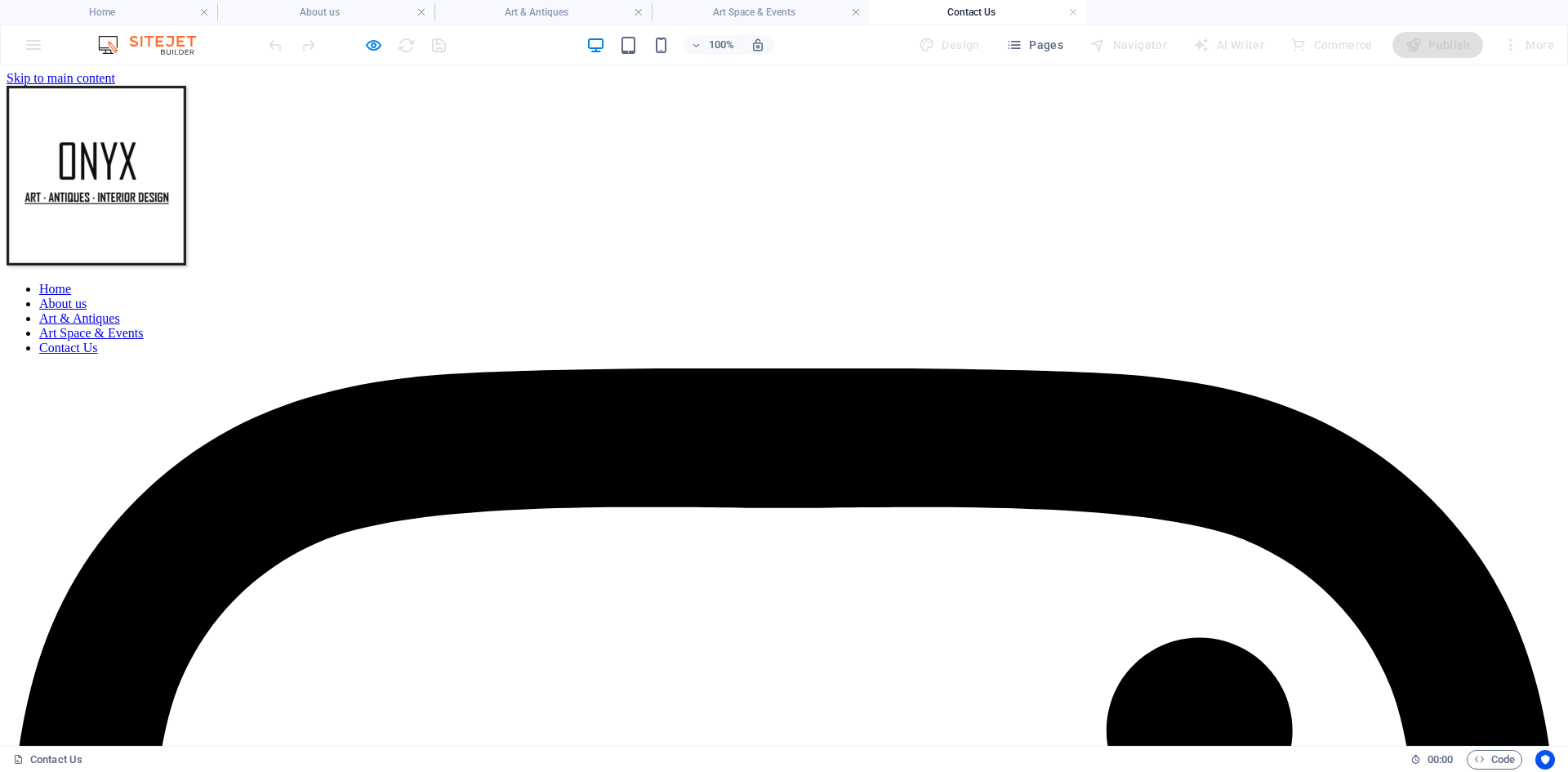 scroll, scrollTop: 0, scrollLeft: 0, axis: both 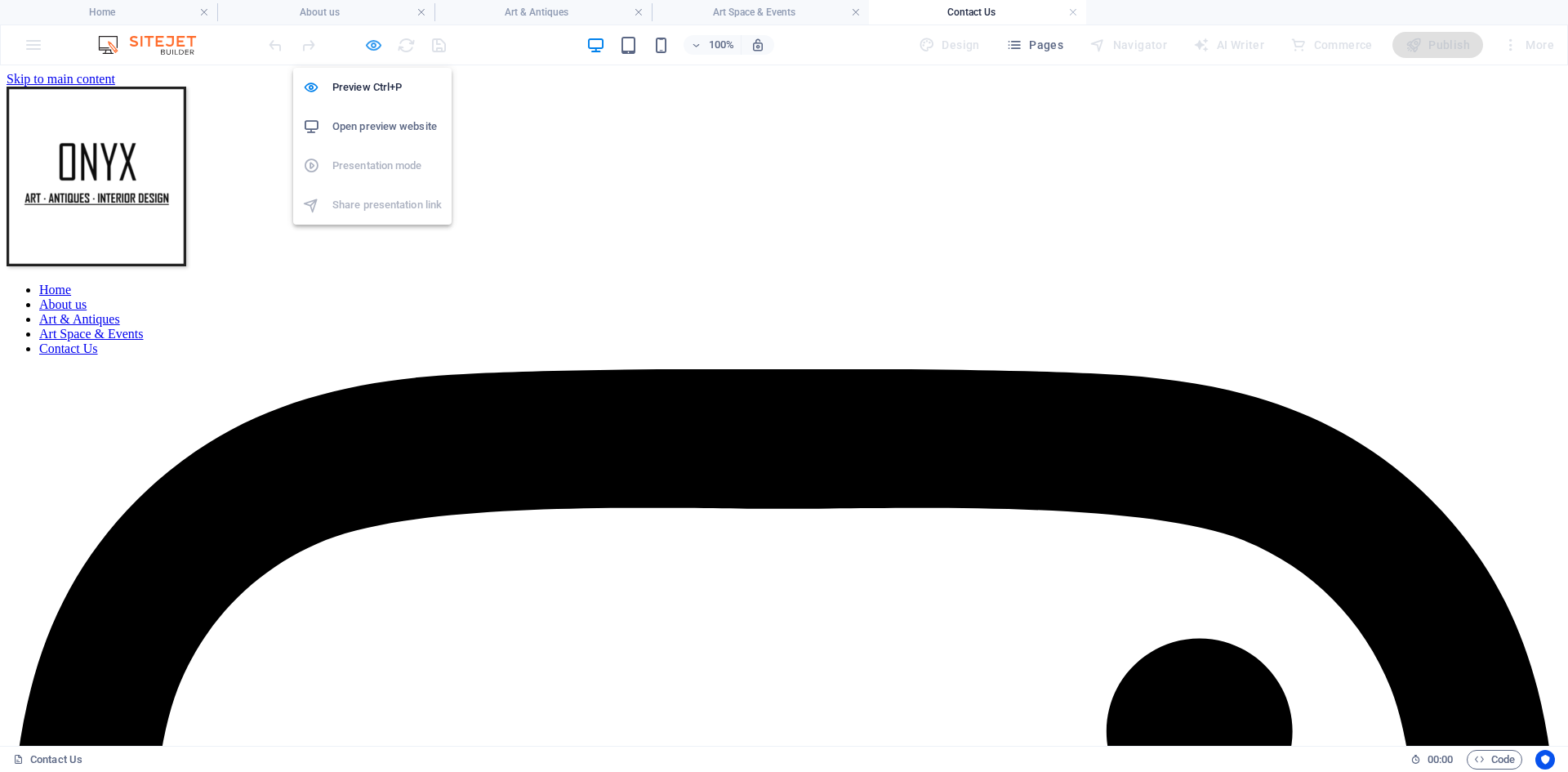 click at bounding box center [373, 45] 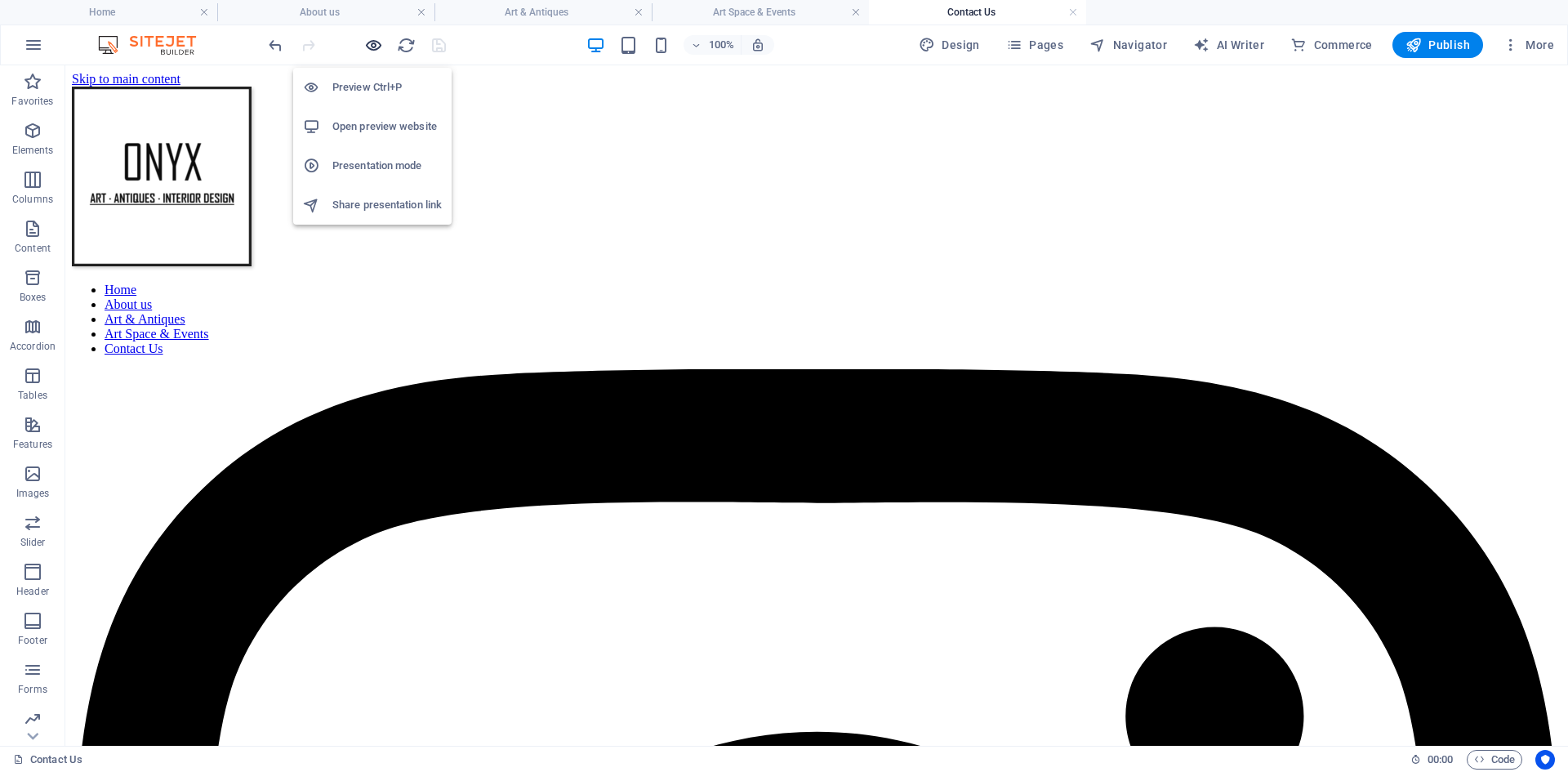 click at bounding box center (373, 45) 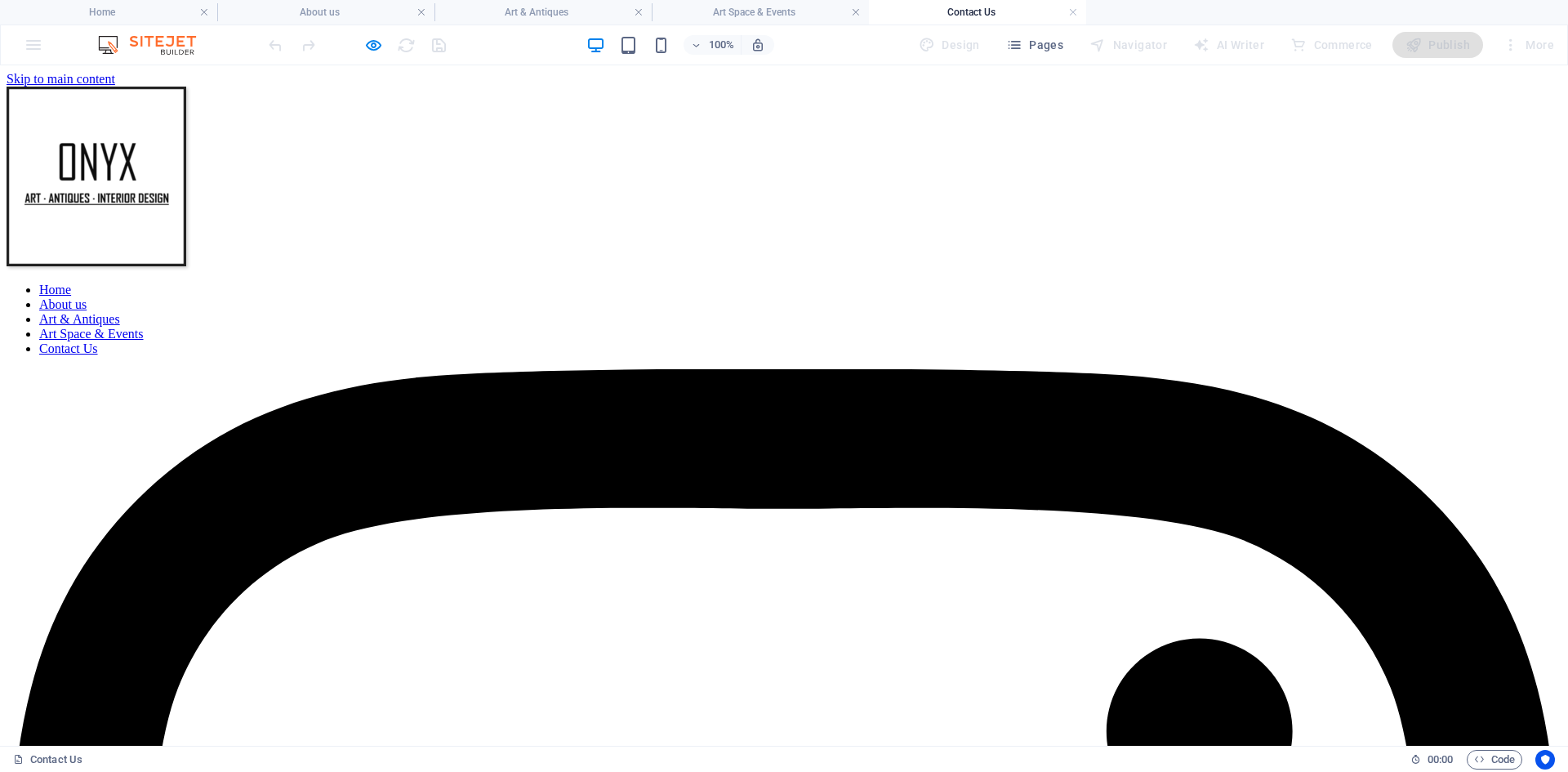 click 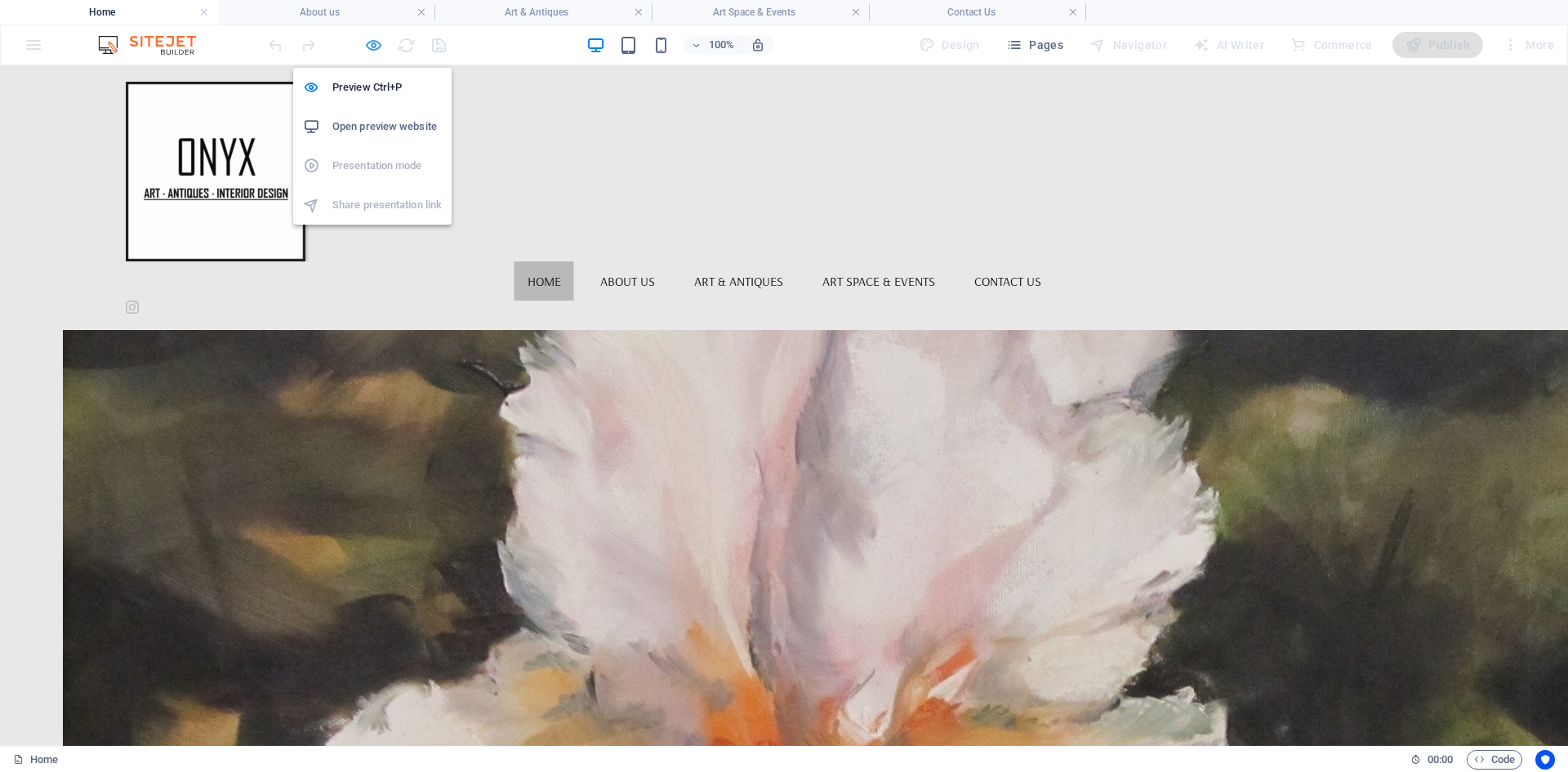 click at bounding box center (373, 45) 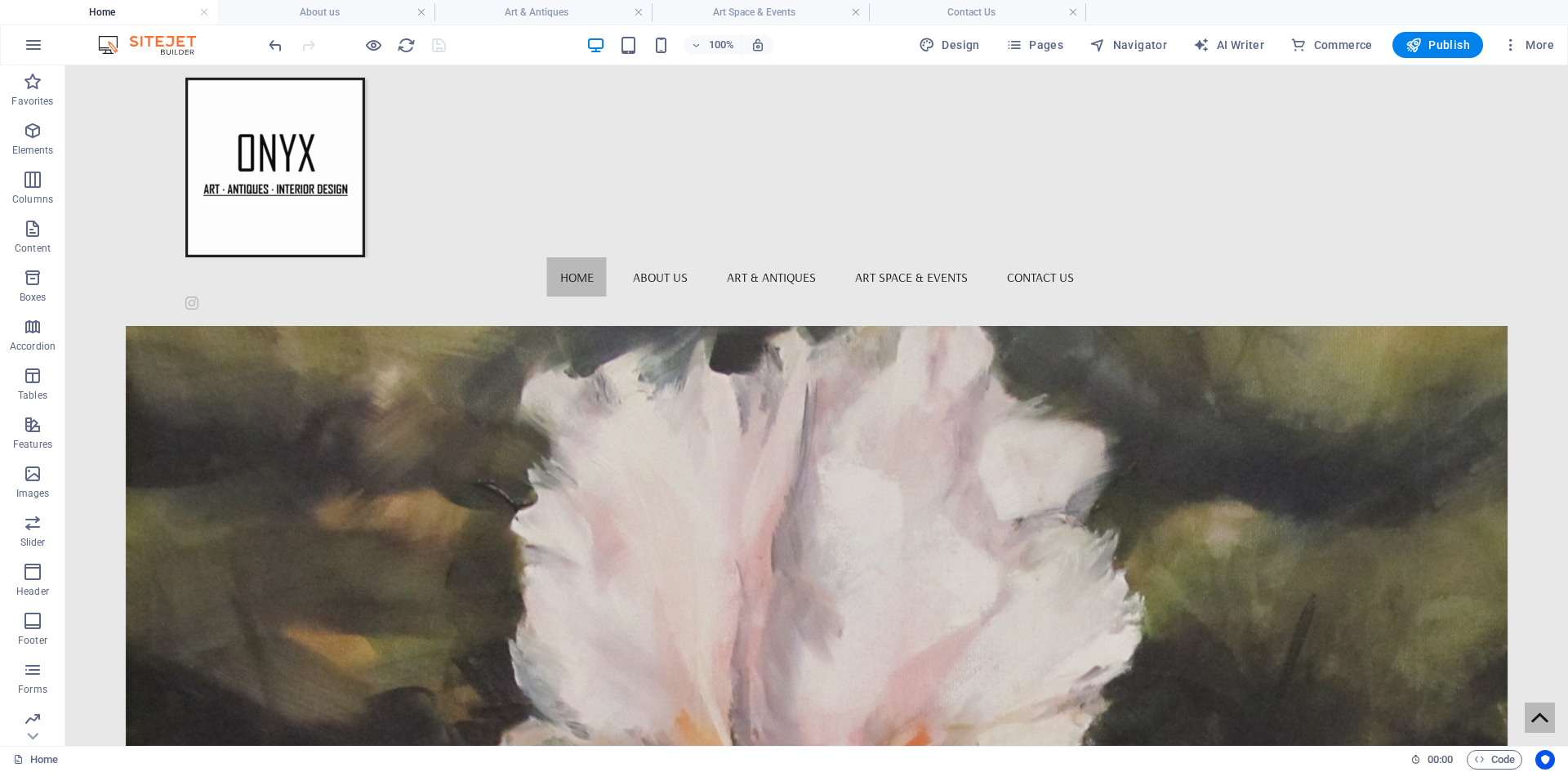scroll, scrollTop: 0, scrollLeft: 0, axis: both 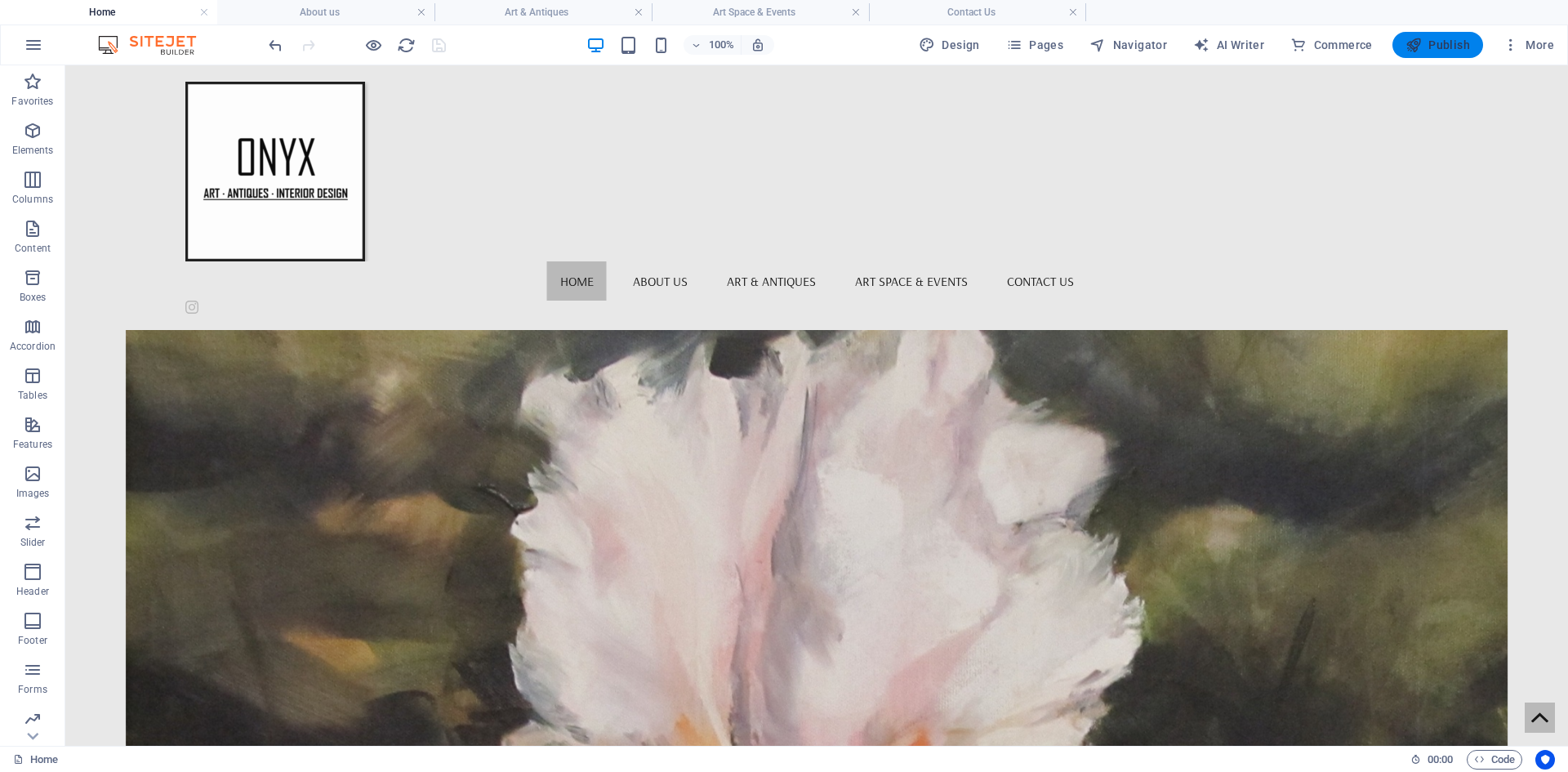 click on "Publish" at bounding box center [1437, 45] 